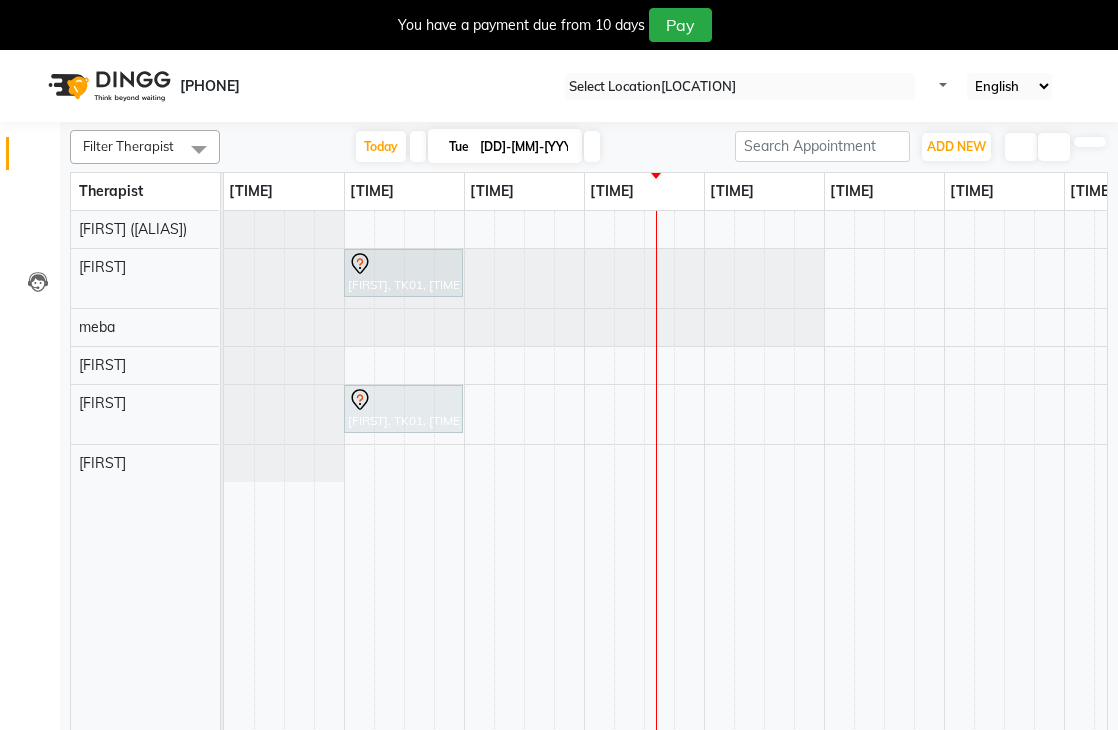 scroll, scrollTop: 50, scrollLeft: 0, axis: vertical 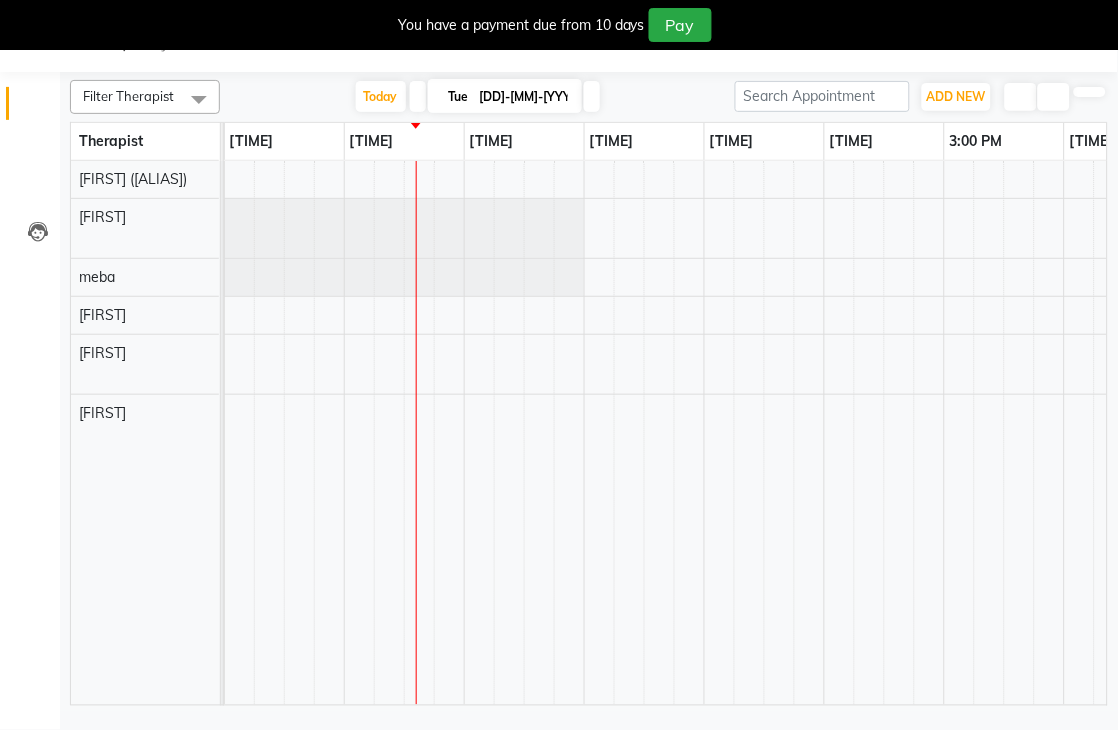 click on "[FIRST], TK01, [TIME]-[TIME], Javanese Pampering - 60 Mins [FIRST], TK01, [TIME]-[TIME], Javanese Pampering - 60 Mins [FIRST] [LAST], TK02, [TIME]-[TIME], Javanese Pampering - 60 Mins" at bounding box center (944, 433) 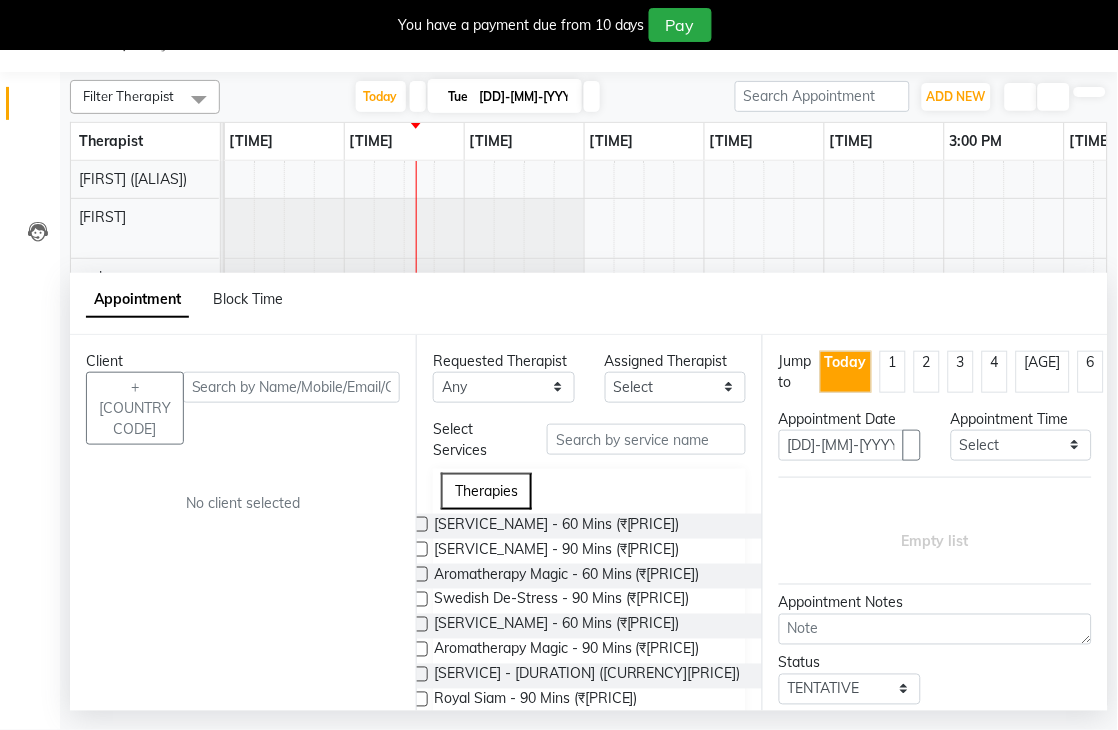 click at bounding box center [420, 524] 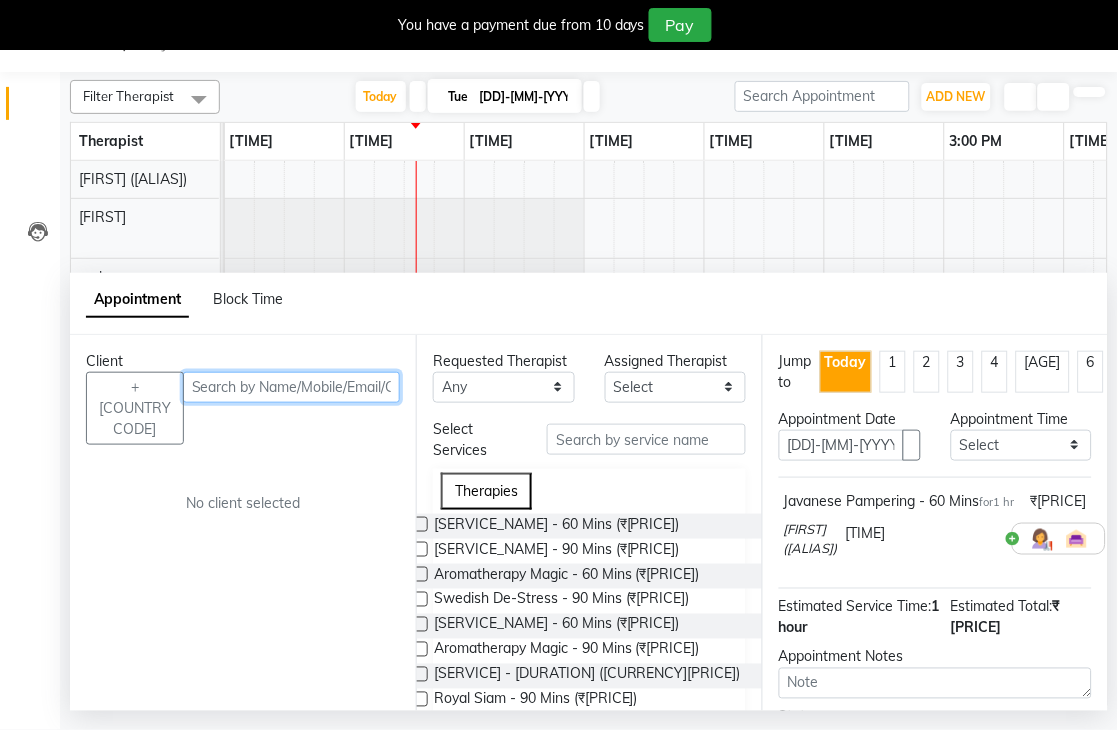 click at bounding box center (291, 387) 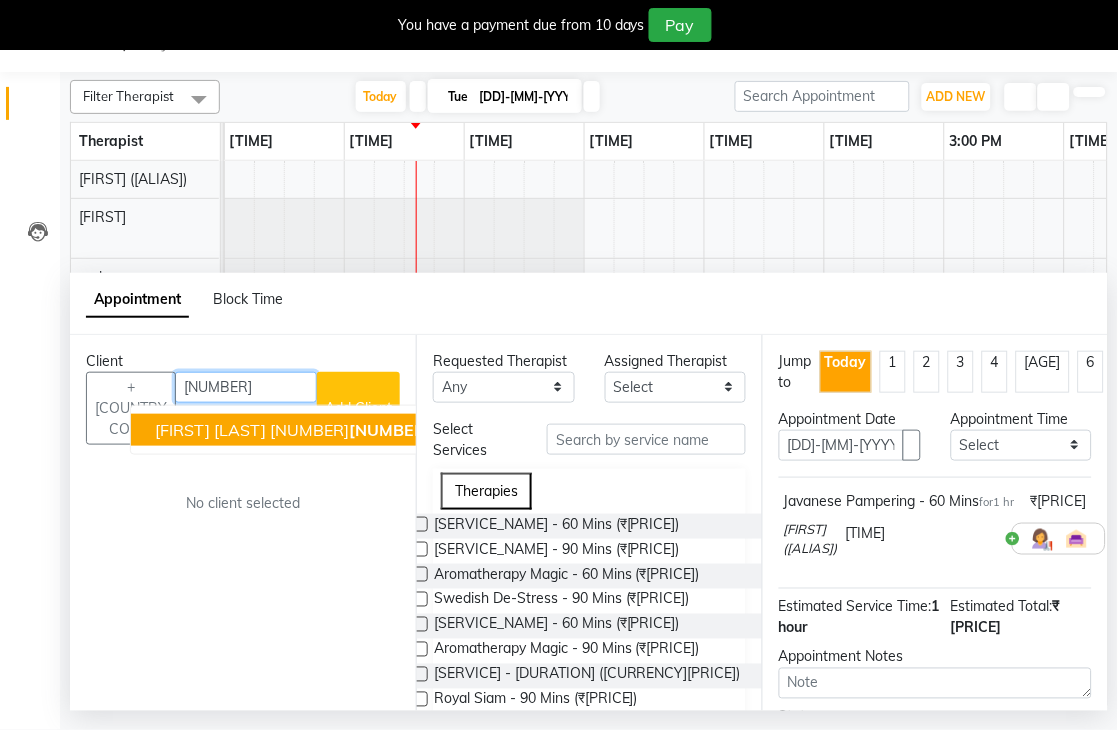 click on "[NUMBER]" at bounding box center [246, 387] 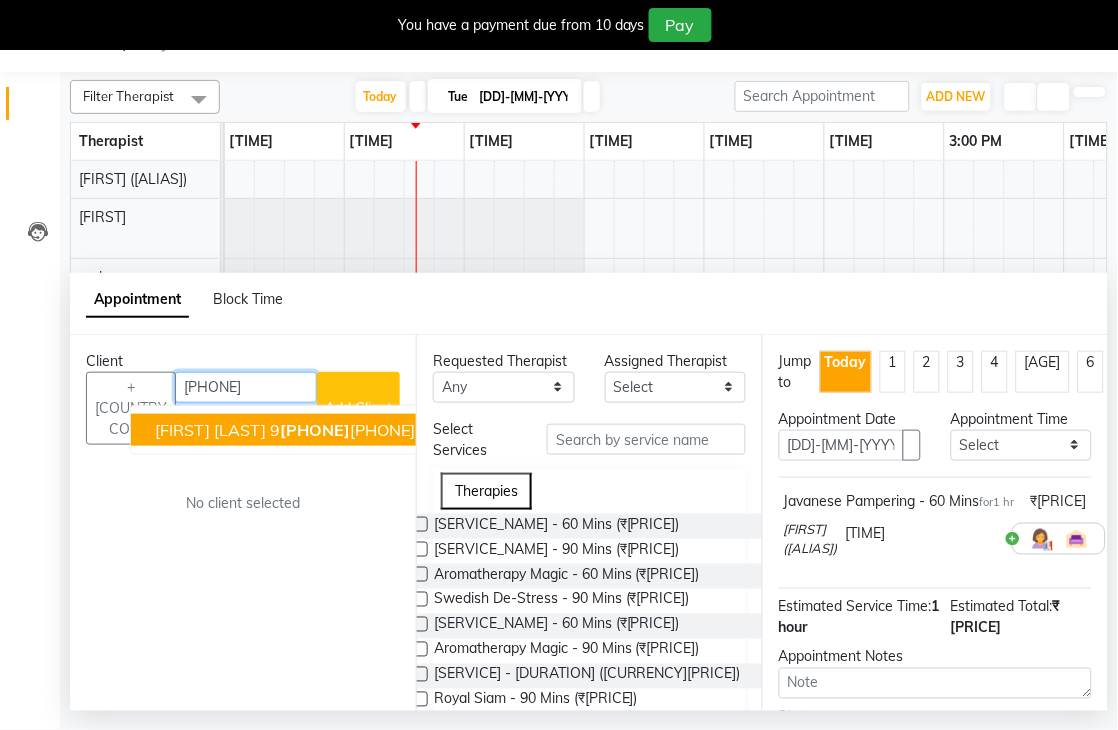 click on "[PHONE]" at bounding box center [246, 387] 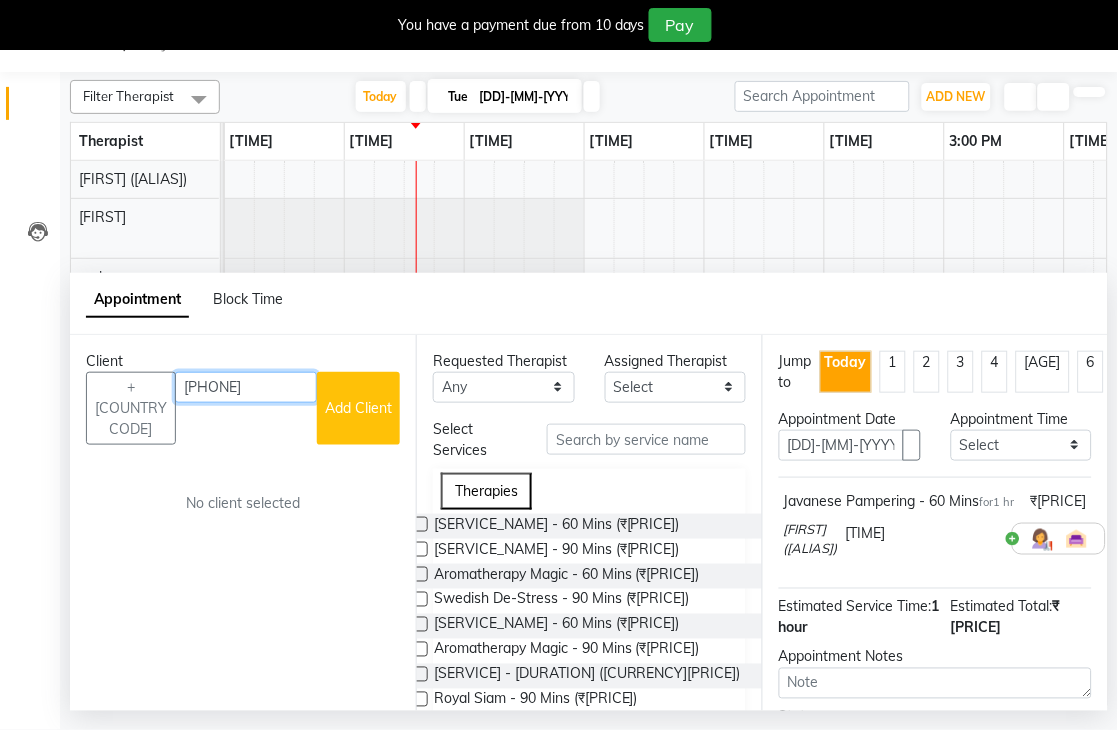type on "[PHONE]" 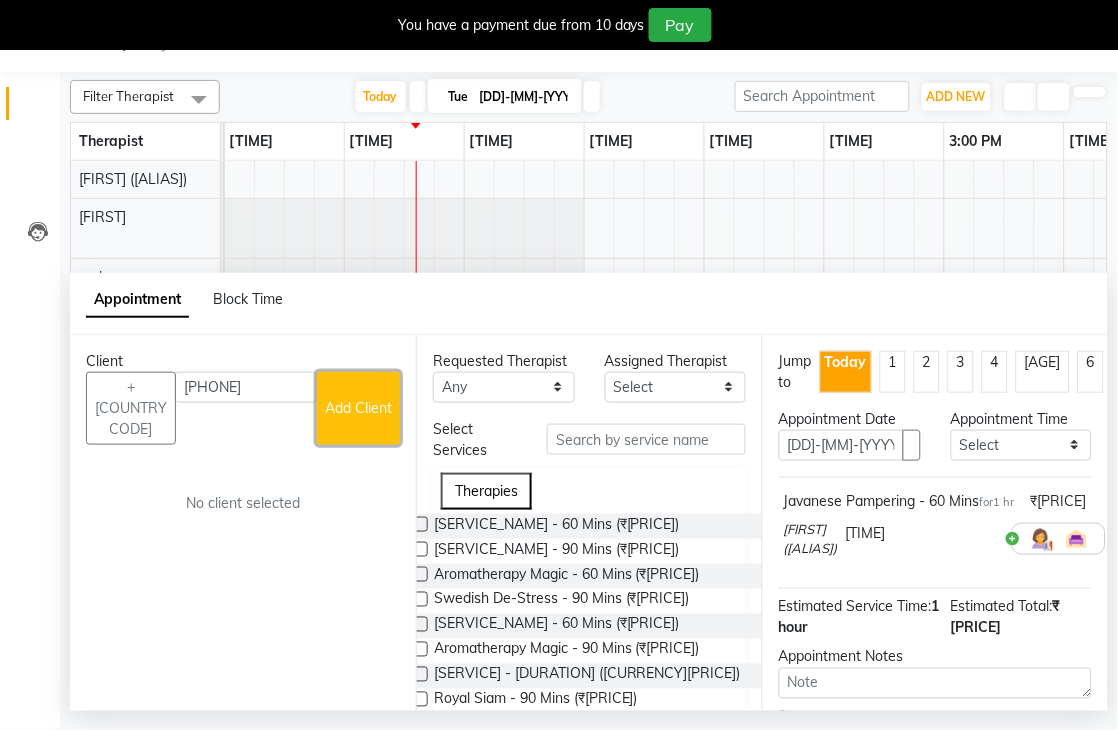 click on "Add Client" at bounding box center (358, 408) 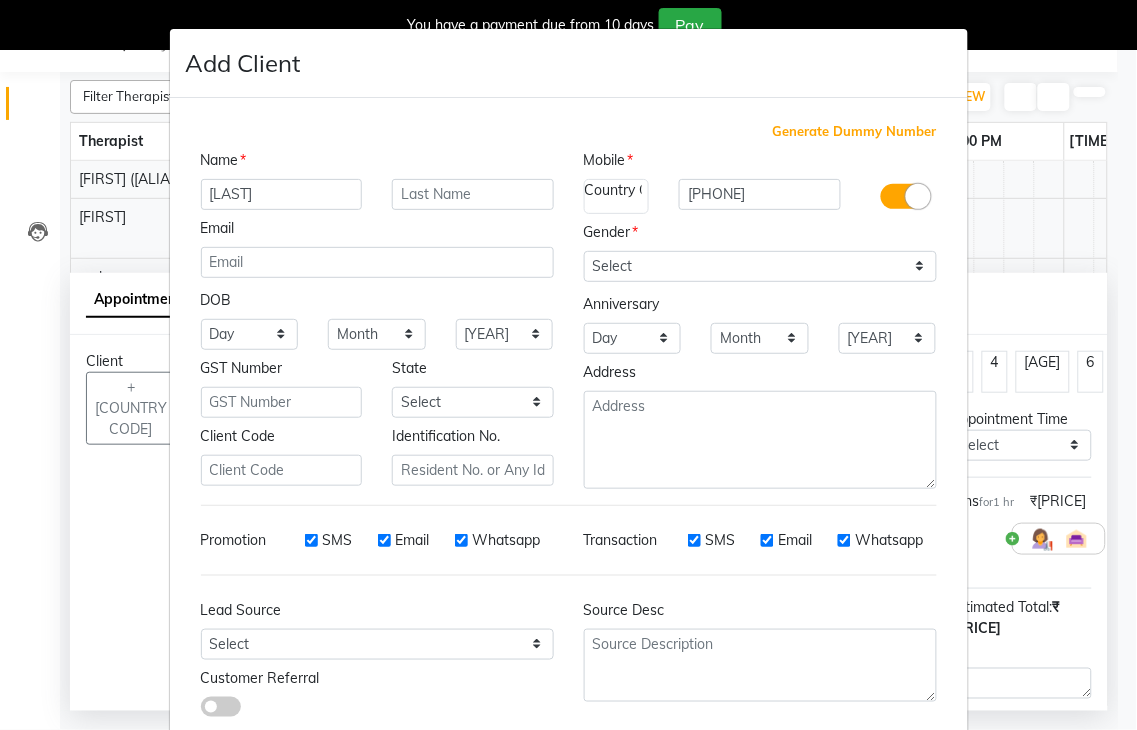 type on "[LAST]" 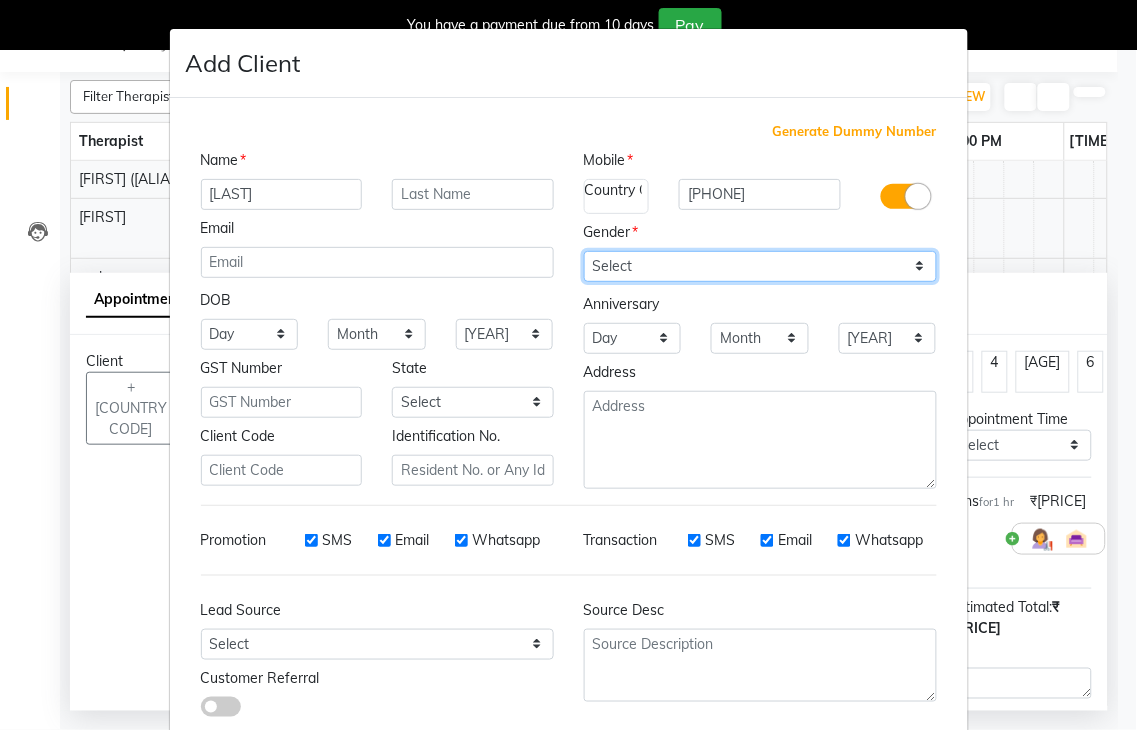 click on "Select Male Female Other Prefer Not To Say" at bounding box center [760, 266] 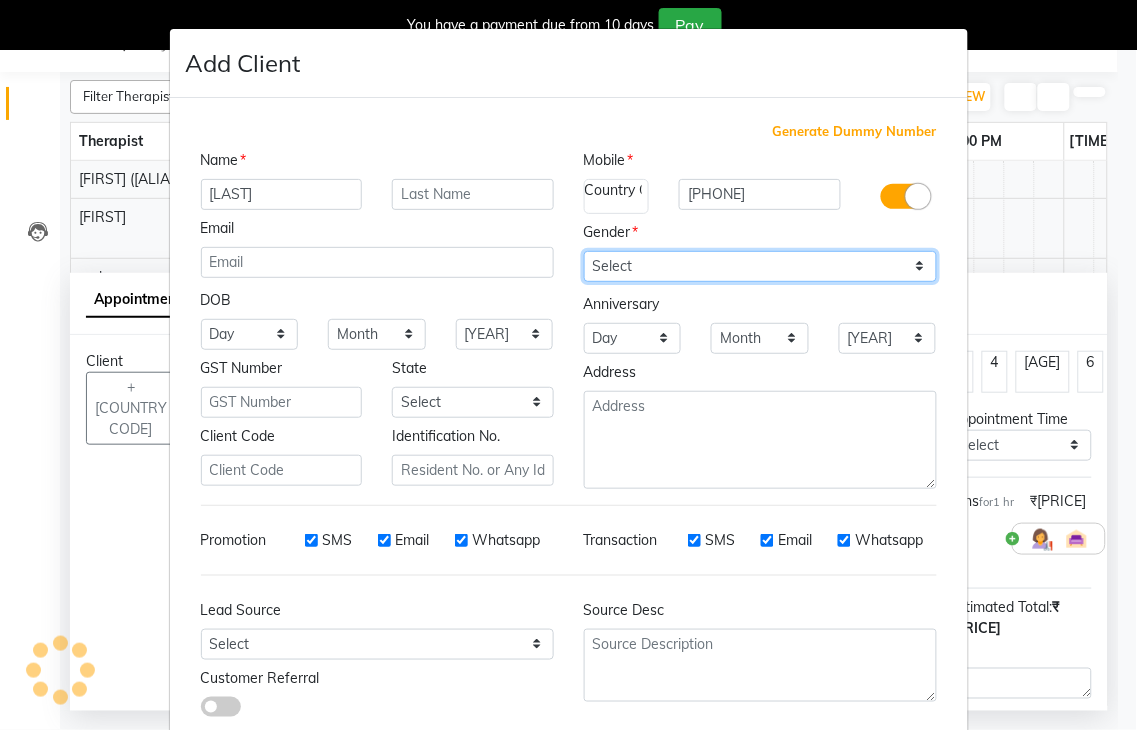 select on "male" 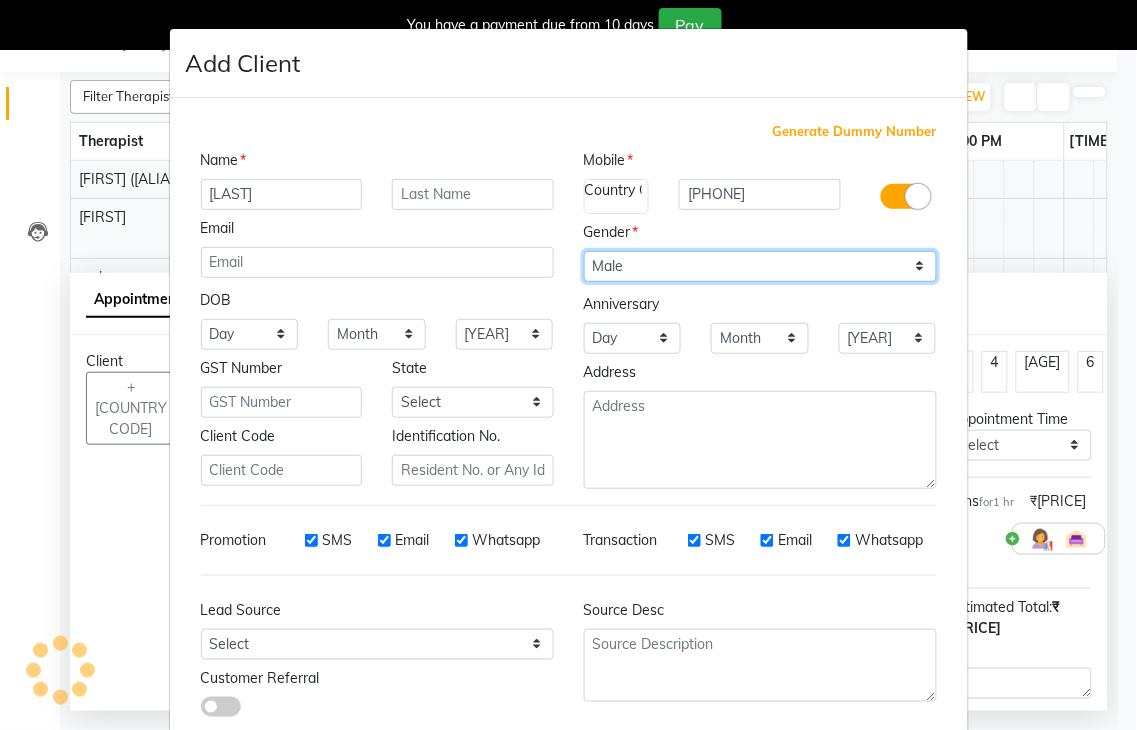 click on "Select Male Female Other Prefer Not To Say" at bounding box center (760, 266) 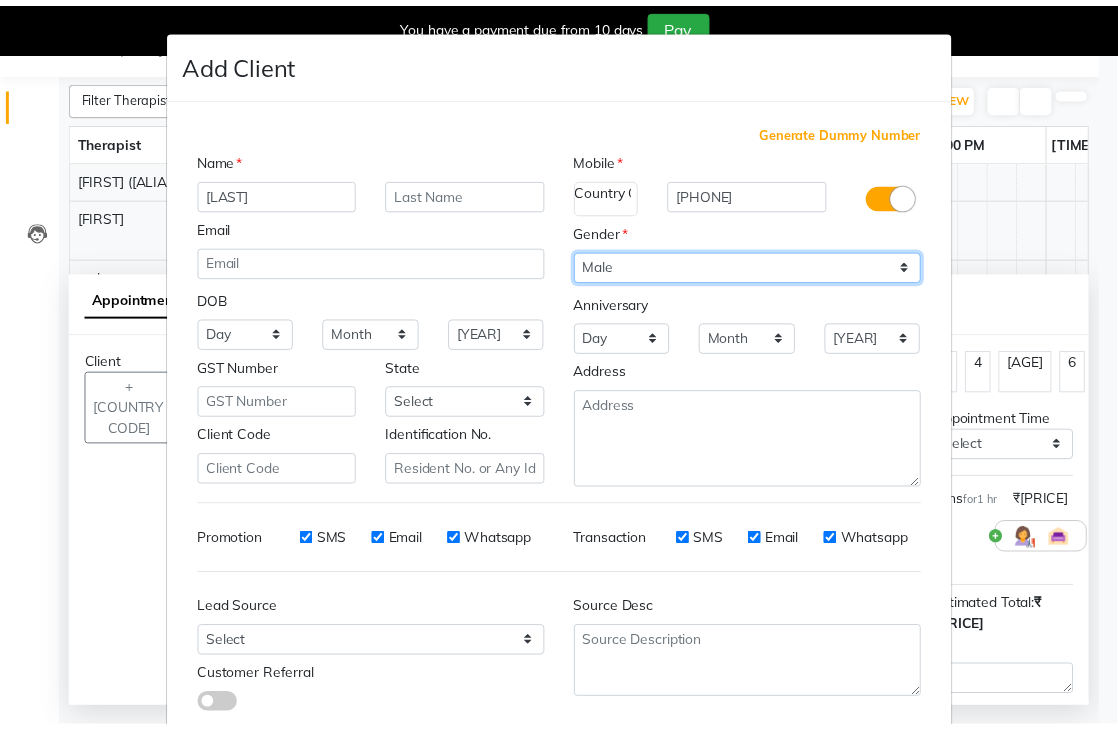 scroll, scrollTop: 121, scrollLeft: 0, axis: vertical 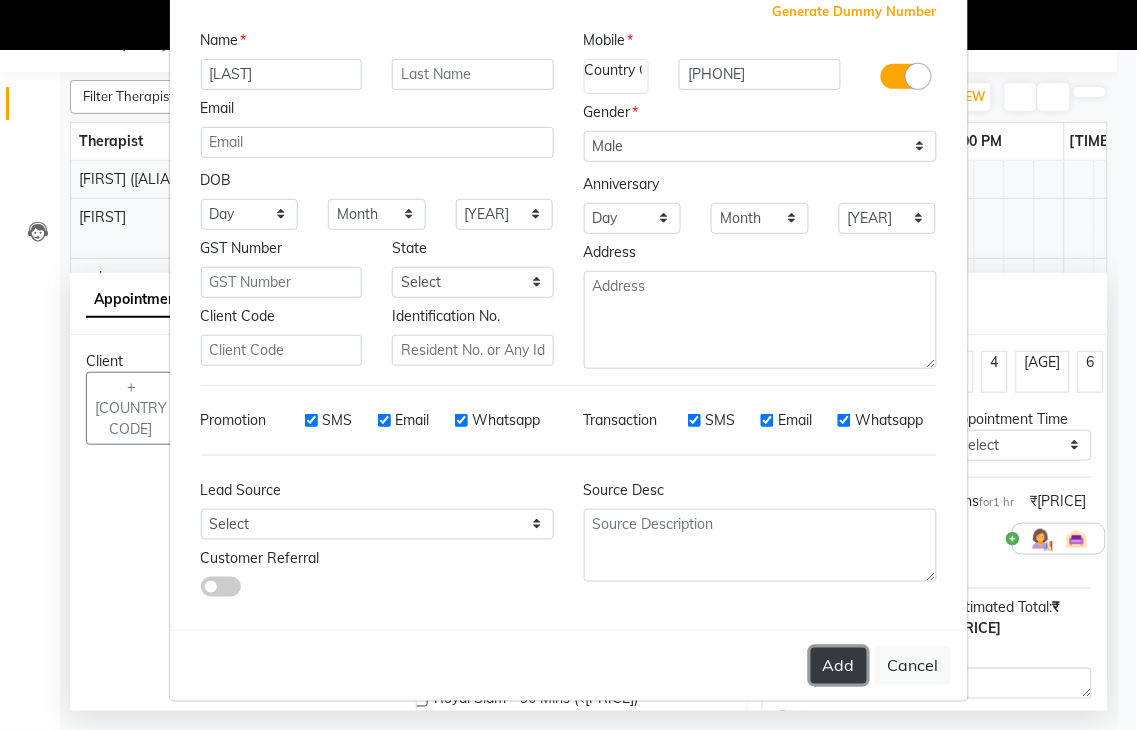 click on "Add" at bounding box center (839, 666) 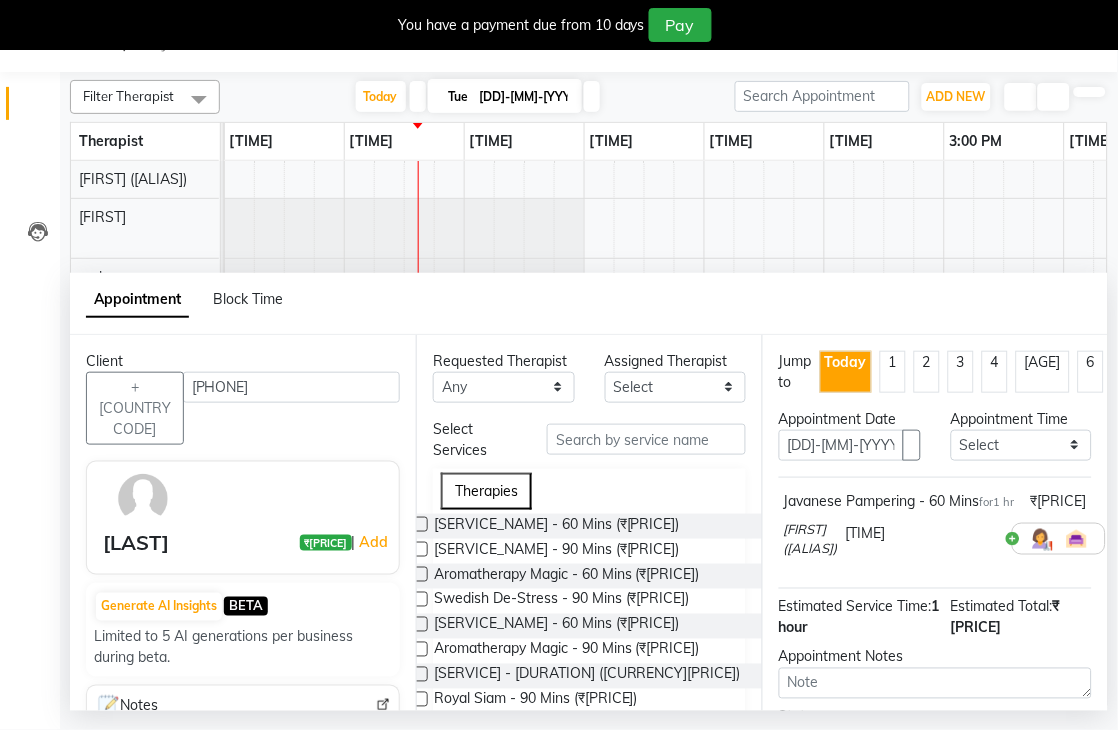 click at bounding box center [420, 524] 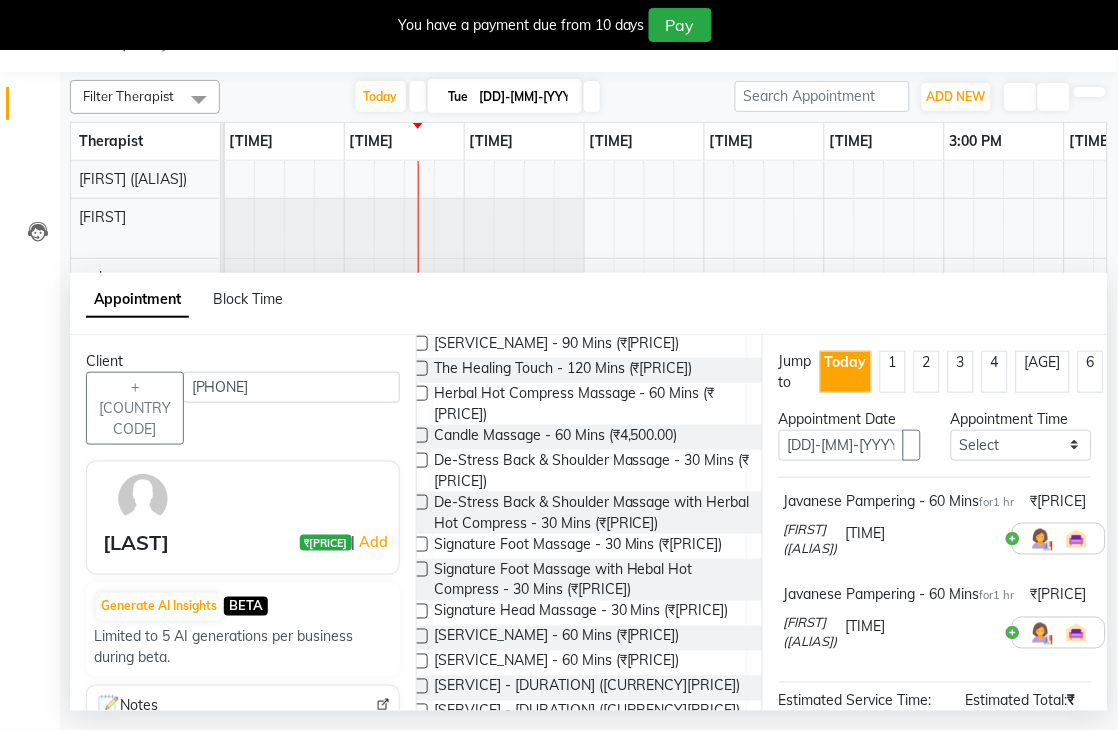 scroll, scrollTop: 555, scrollLeft: 0, axis: vertical 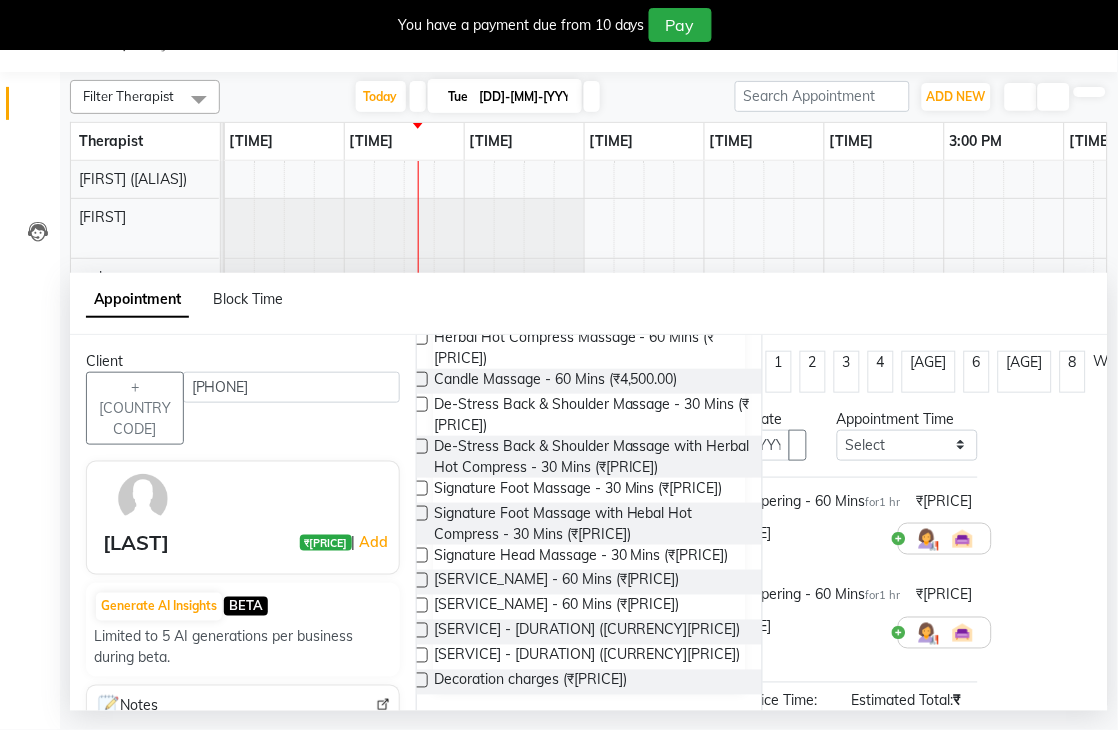 click on "Appointment Date 01-07-2025 Appointment Time Select 08:00 AM 08:15 AM 08:30 AM 08:45 AM 09:00 AM 09:15 AM 09:30 AM 09:45 AM 10:00 AM 10:15 AM 10:30 AM 10:45 AM 11:00 AM 11:15 AM 11:30 AM 11:45 AM 12:00 PM 12:15 PM 12:30 PM 12:45 PM 01:00 PM 01:15 PM 01:30 PM 01:45 PM 02:00 PM 02:15 PM 02:30 PM 02:45 PM 03:00 PM 03:15 PM 03:30 PM 03:45 PM 04:00 PM 04:15 PM 04:30 PM 04:45 PM 05:00 PM 05:15 PM 05:30 PM 05:45 PM 06:00 PM 06:15 PM 06:30 PM 06:45 PM 07:00 PM 07:15 PM 07:30 PM 07:45 PM 08:00 PM 08:15 PM 08:30 PM 08:45 PM 09:00 PM 09:15 PM 09:30 PM 09:45 PM 10:00 PM Javanese Pampering - 60 Mins for 1 hr ₹[PRICE] [FIRST] (simi) × 09:45 AM Javanese Pampering - 60 Mins for 1 hr ₹[PRICE] [FIRST] (simi) × 10:45 AM Estimated Service Time: 2 hours Estimated Total: ₹[PRICE] Appointment Notes Status Select TENTATIVE CONFIRM CHECK-IN UPCOMING Merge Services of Same therapist Send Appointment Details On SMS Email Book" at bounding box center (935, 523) 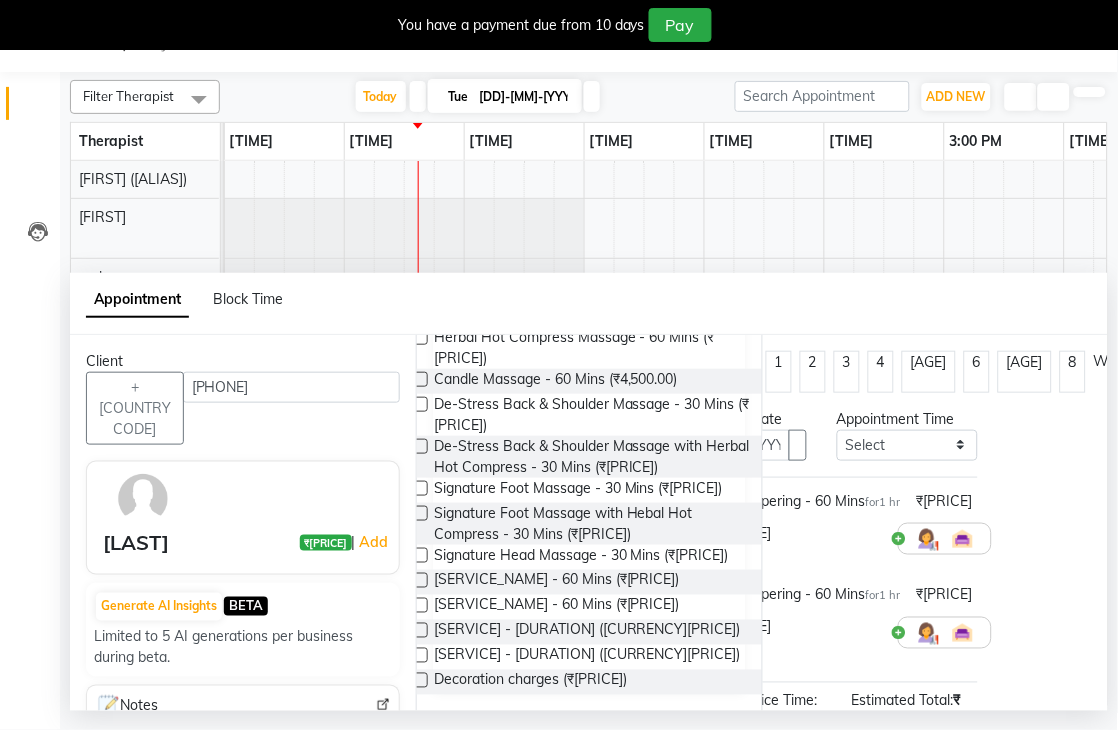 click at bounding box center (1000, 539) 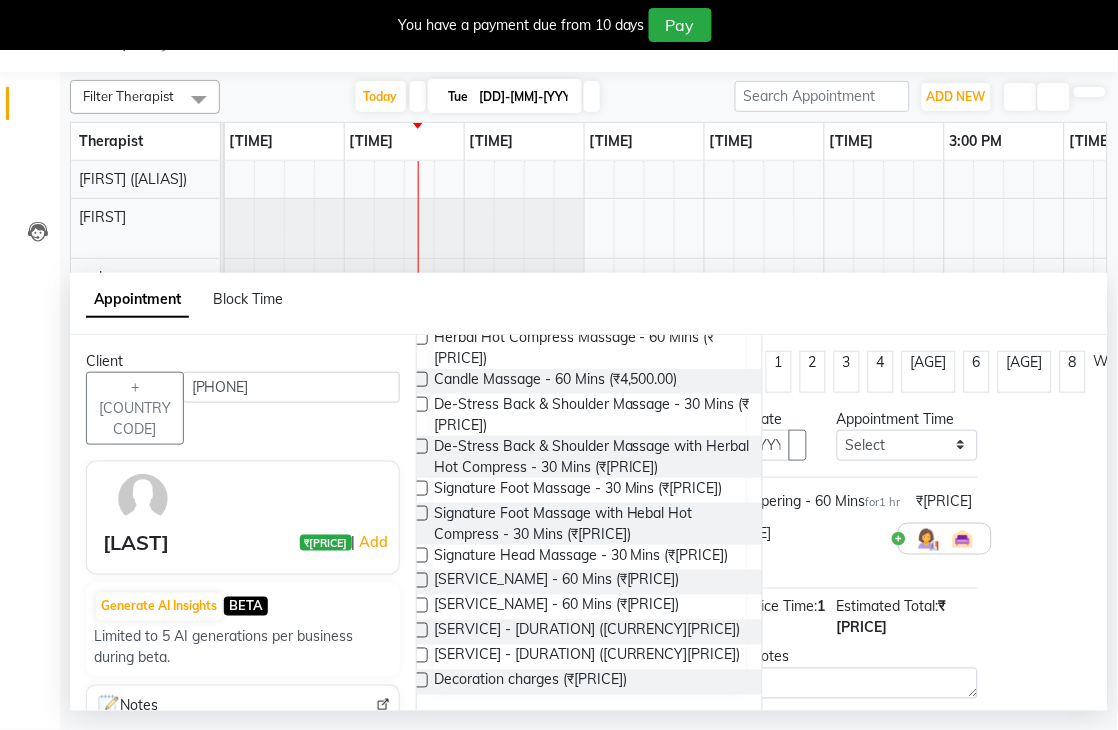 click at bounding box center [1000, 539] 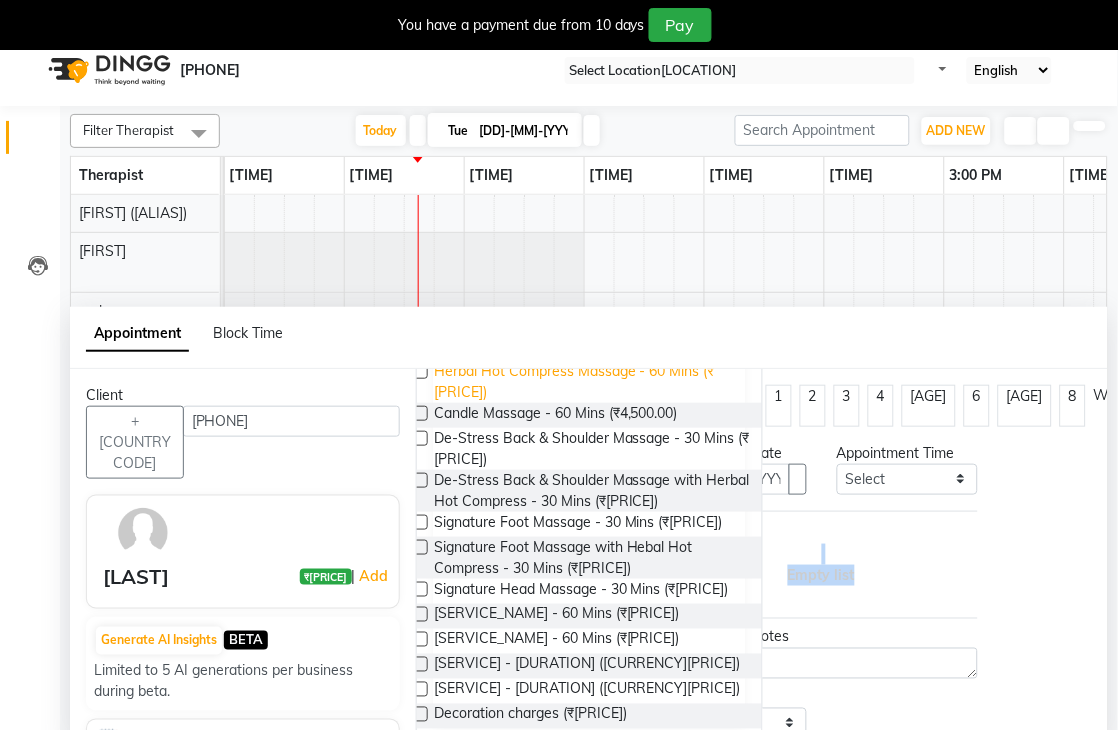scroll, scrollTop: 0, scrollLeft: 0, axis: both 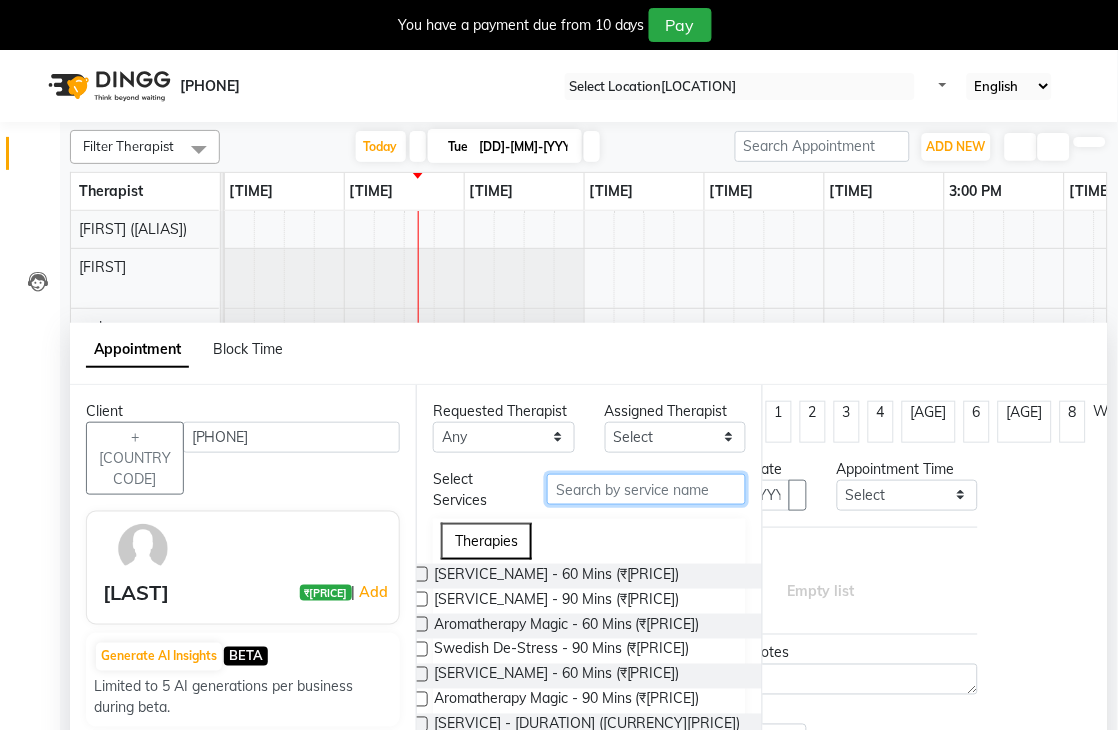 click at bounding box center (646, 489) 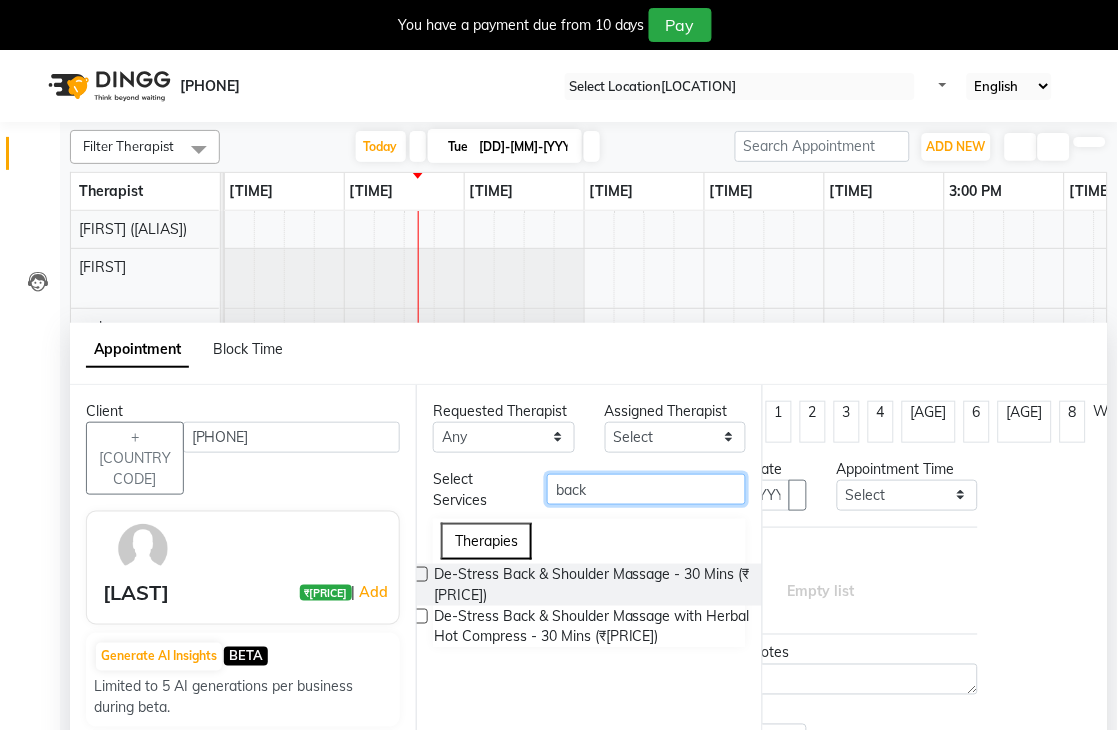 type on "back" 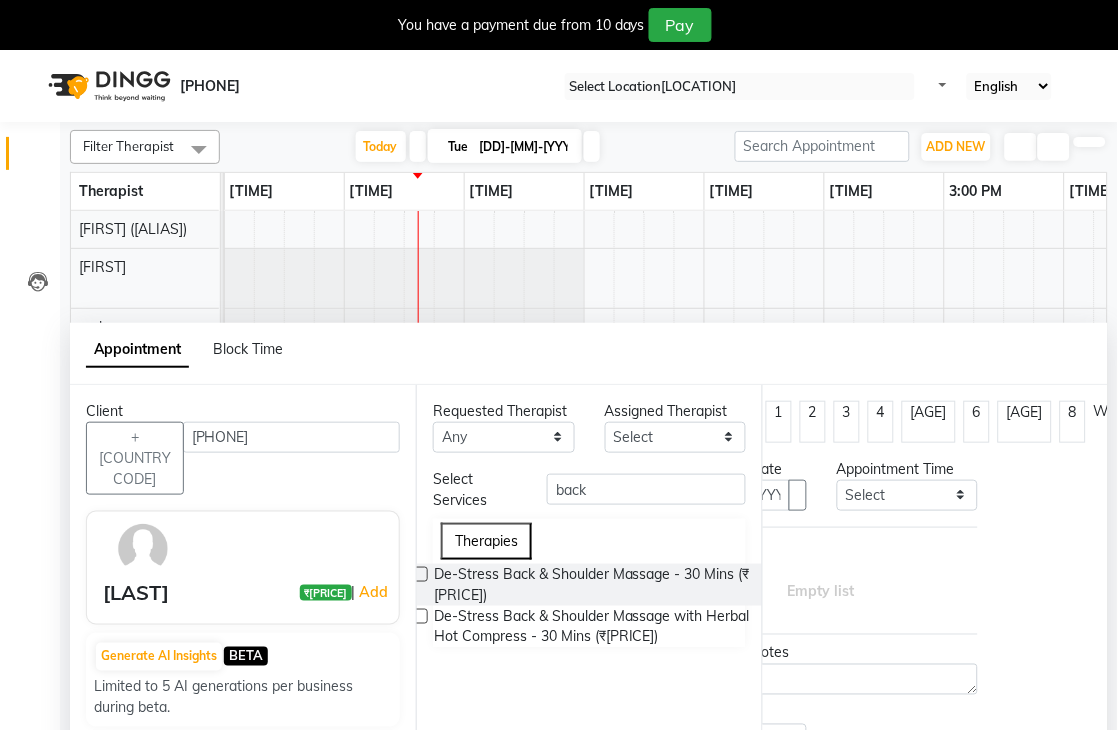 click at bounding box center (420, 574) 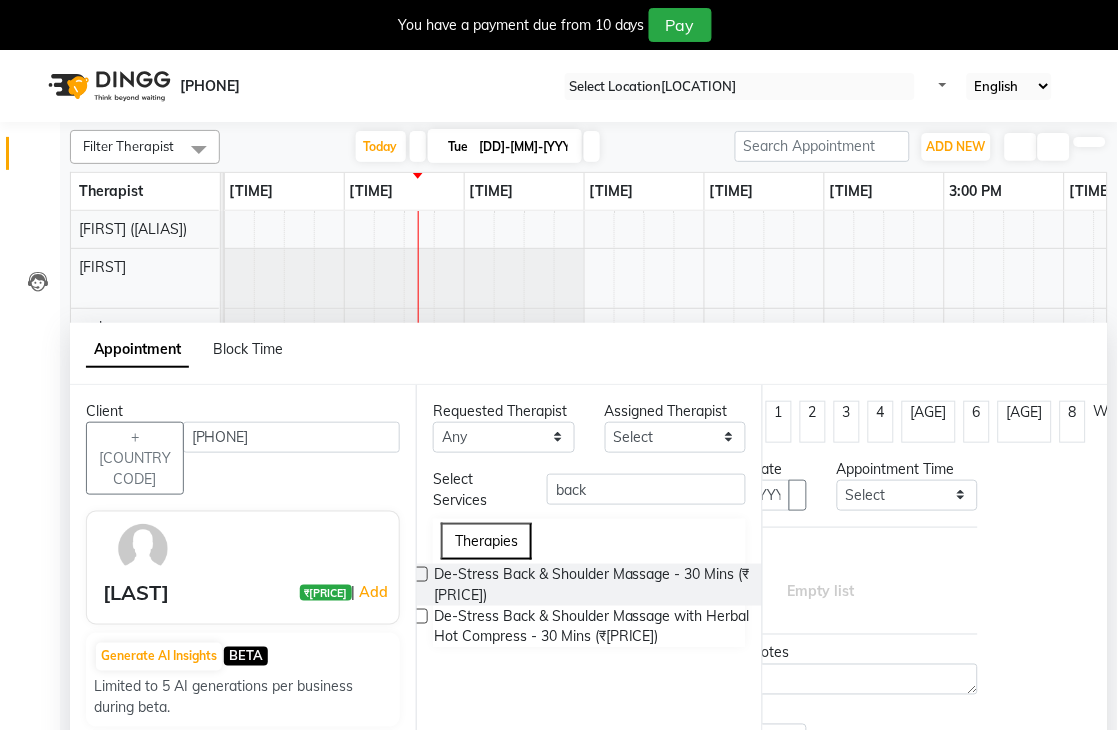 click at bounding box center (419, 576) 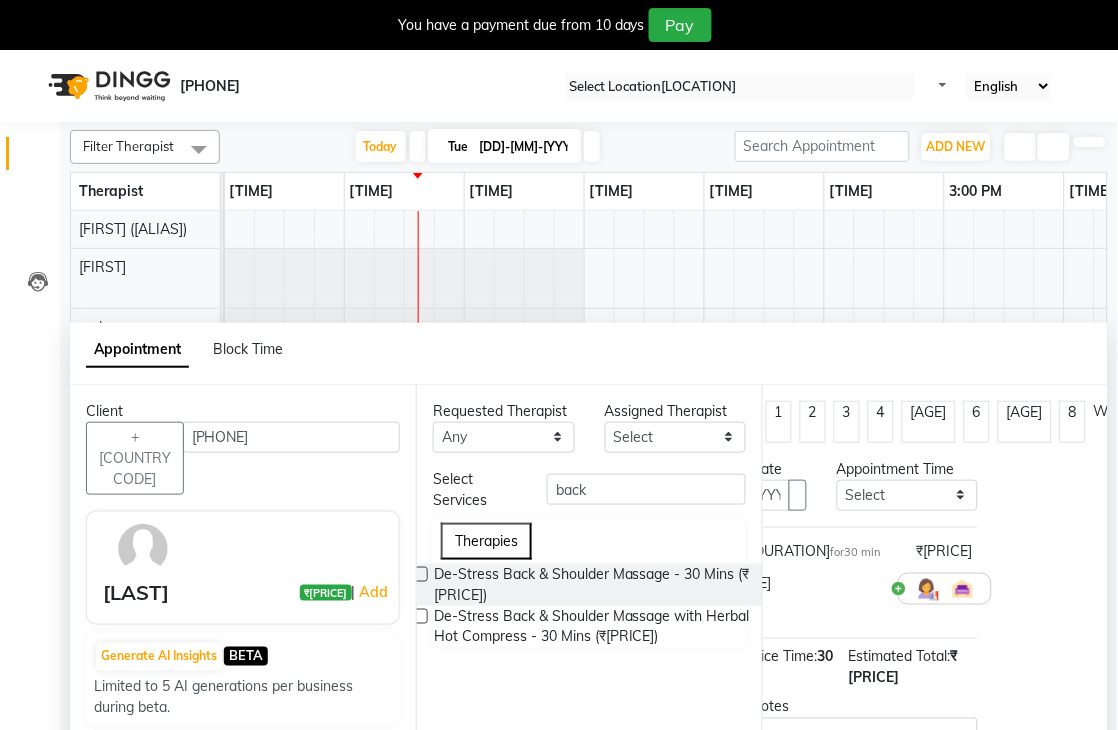 click at bounding box center [420, 574] 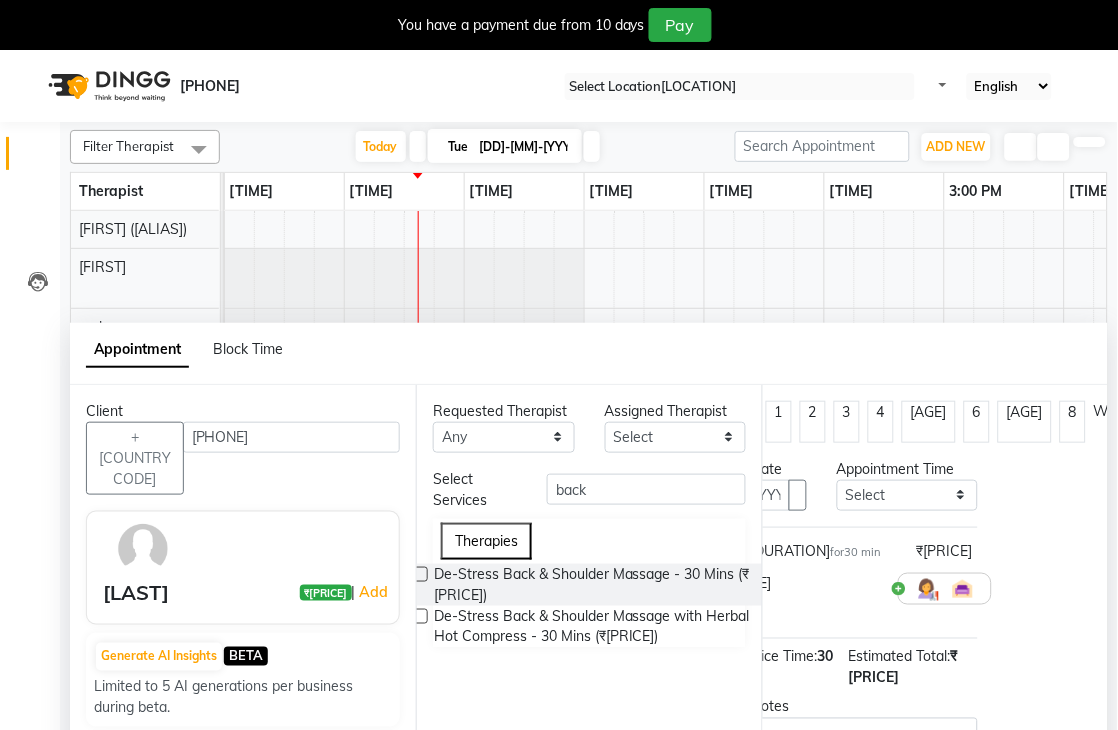 click at bounding box center (419, 576) 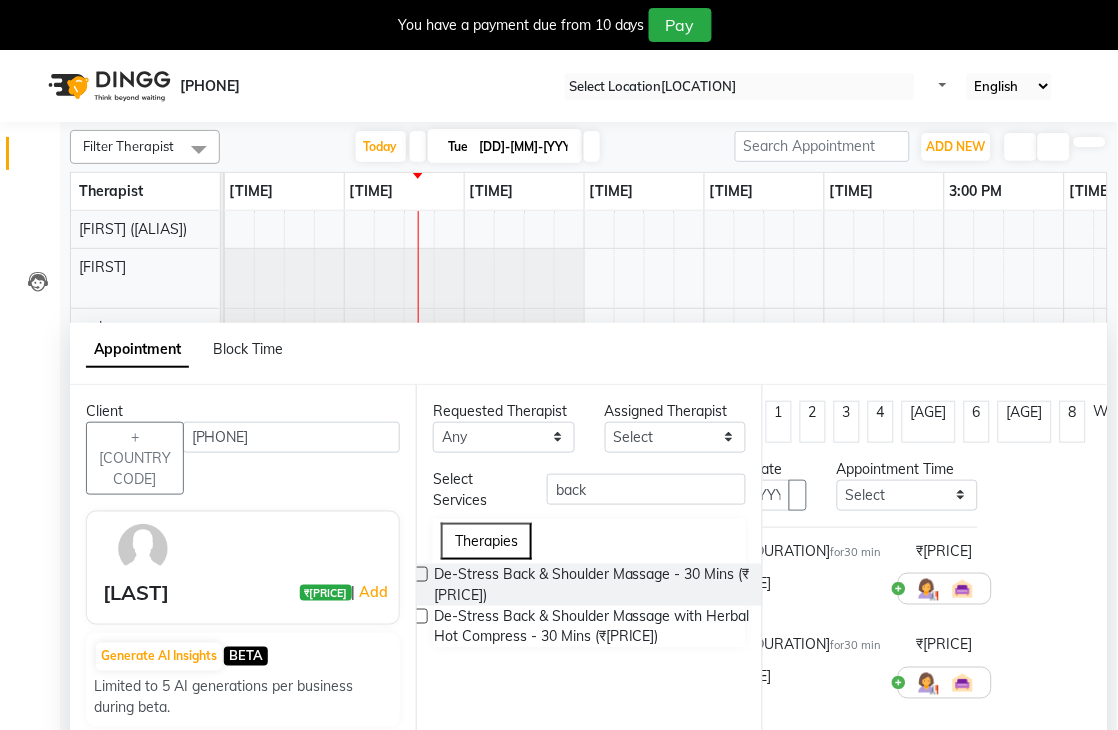 scroll, scrollTop: 345, scrollLeft: 114, axis: both 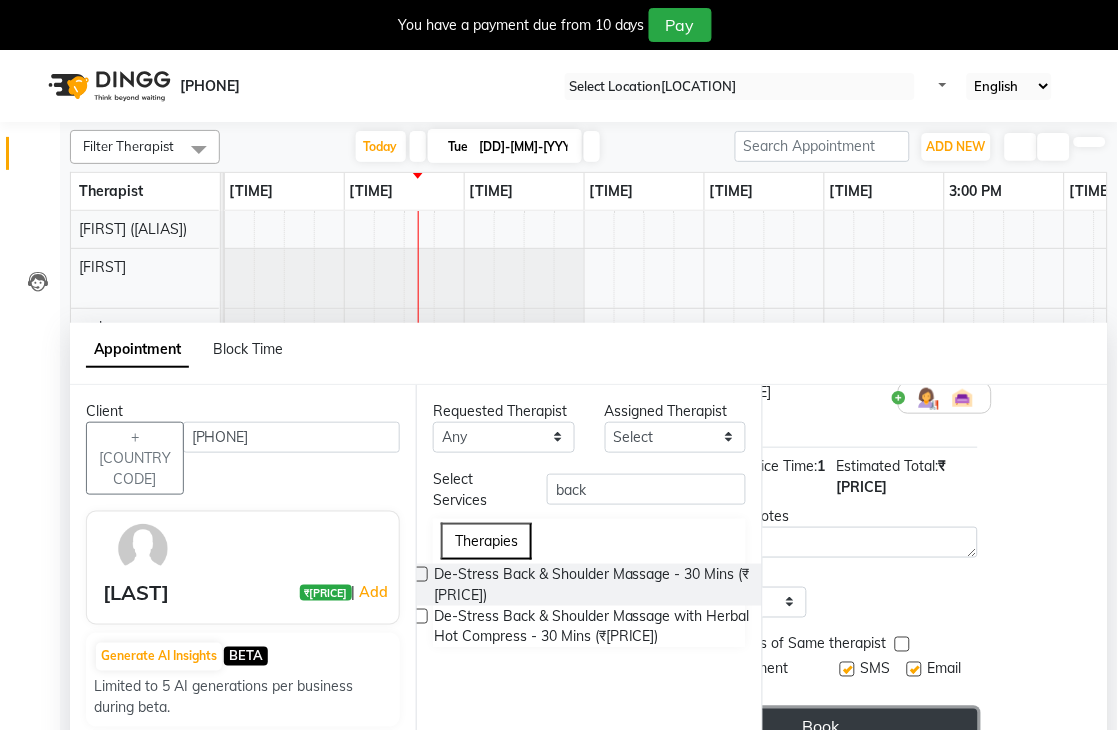 click on "Book" at bounding box center [821, 727] 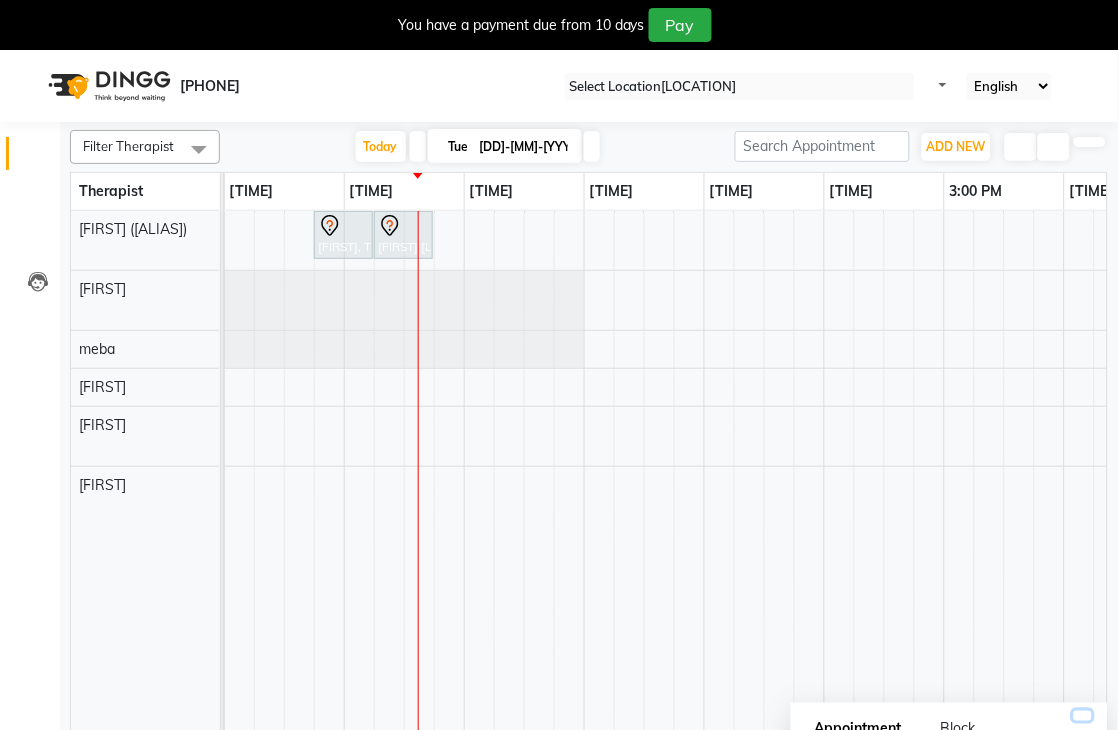 click on "Select All [FIRST] [FIRST] [FIRST] [FIRST] [FIRST] (simi) Today Tue 01-07-2025 Toggle Dropdown Add Appointment Add Invoice Add Client Toggle Dropdown Add Appointment Add Invoice Add Client ADD NEW Toggle Dropdown Add Appointment Add Invoice Add Client Filter Therapist Select All [FIRST] [FIRST] [FIRST] [FIRST] [FIRST] (simi) Group By Staff View Room View View as Vertical Vertical - Week View Horizontal Horizontal - Week View List Toggle Dropdown Calendar Settings Manage Tags Arrange Therapists Reset Therapists Full Screen Appointment Form Zoom 100% Therapist" at bounding box center (559, 415) 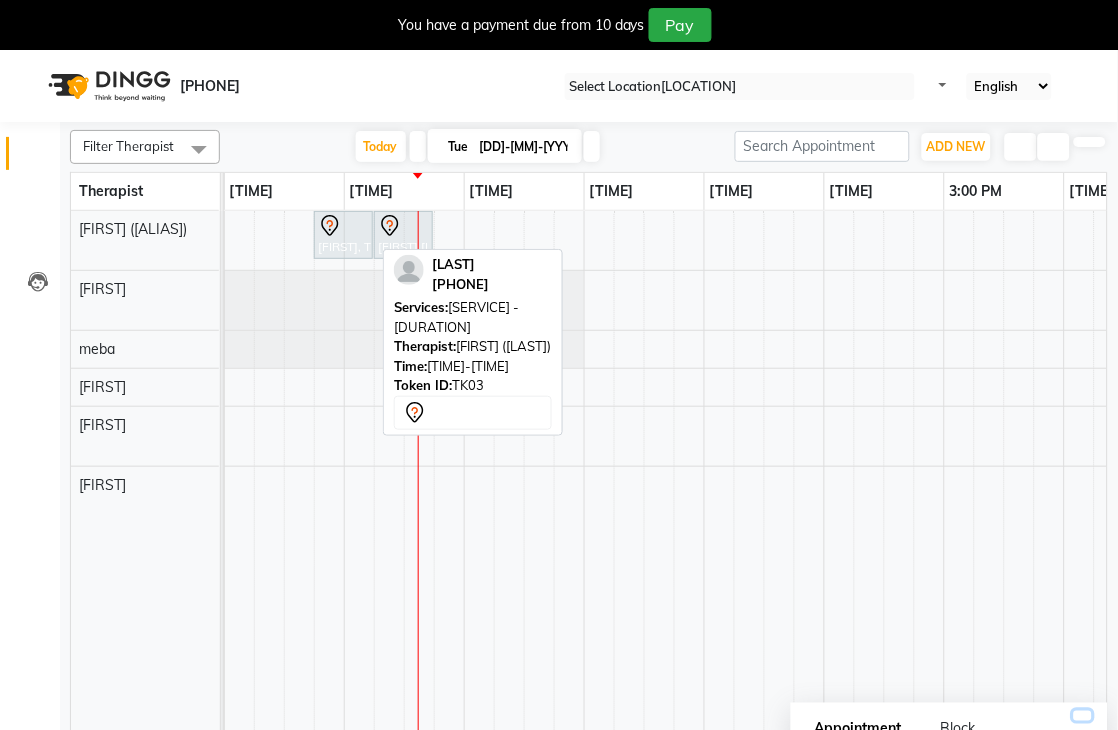 click on "[FIRST], TK03, [TIME]-[TIME], [SERVICE_NAME] - 30 Mins" at bounding box center (343, 235) 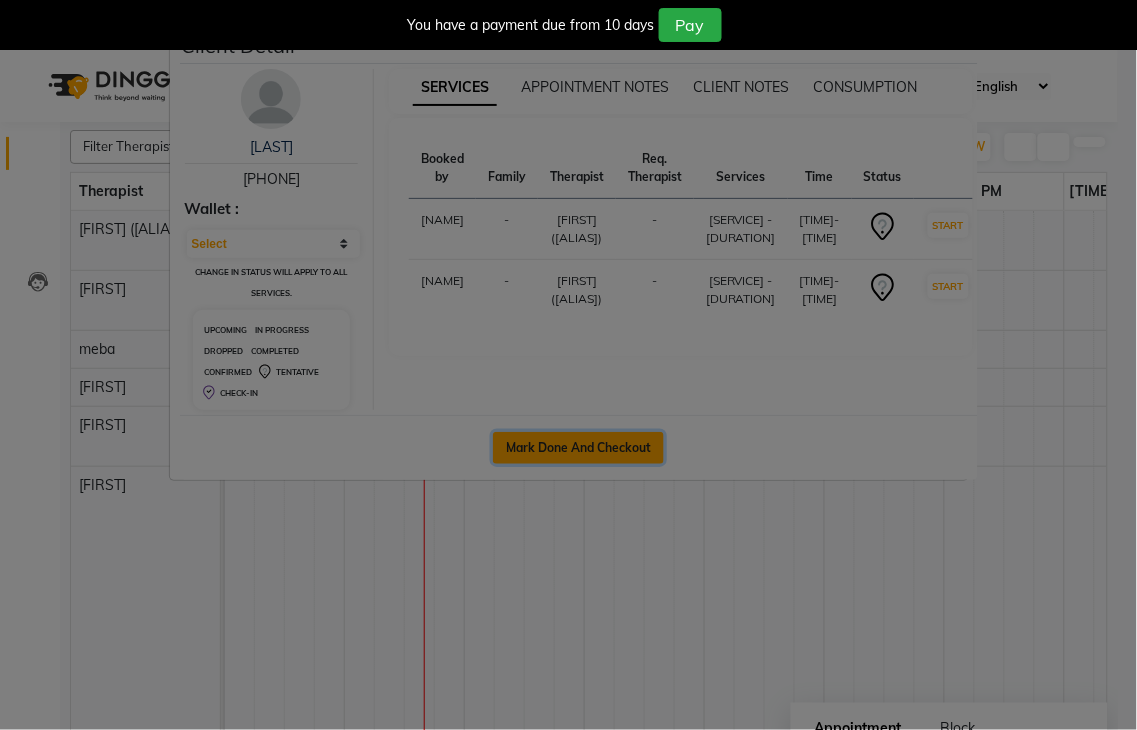 click on "Mark Done And Checkout" at bounding box center (578, 448) 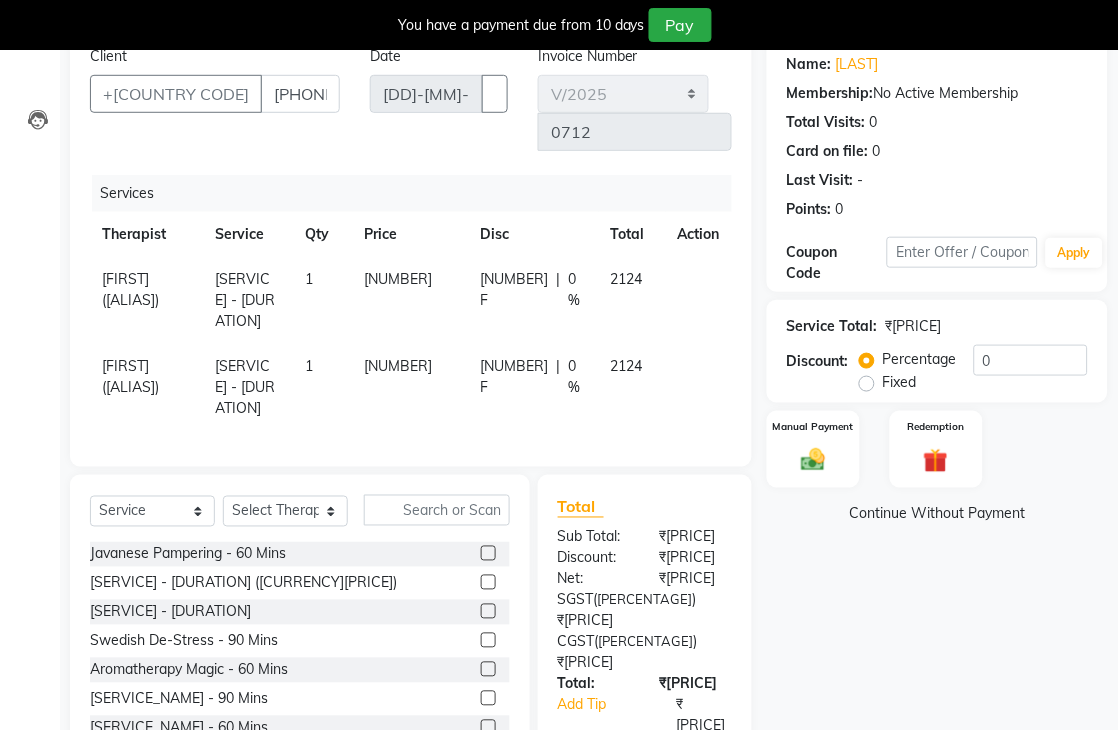 scroll, scrollTop: 318, scrollLeft: 0, axis: vertical 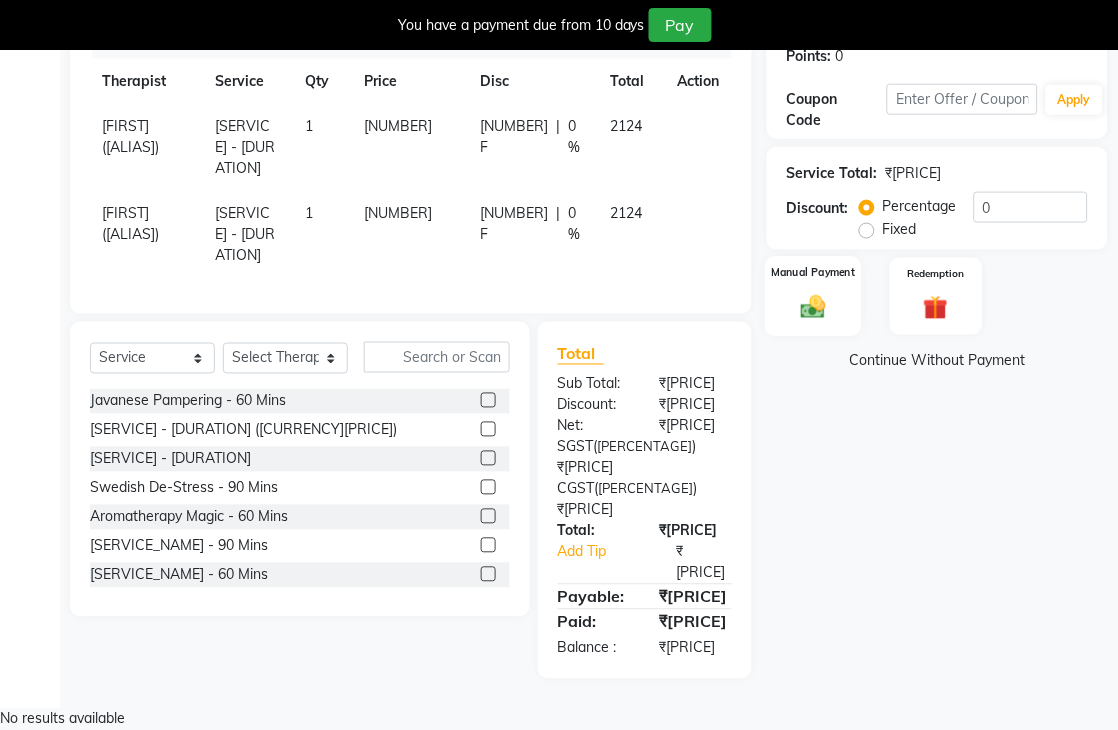 click at bounding box center (813, 306) 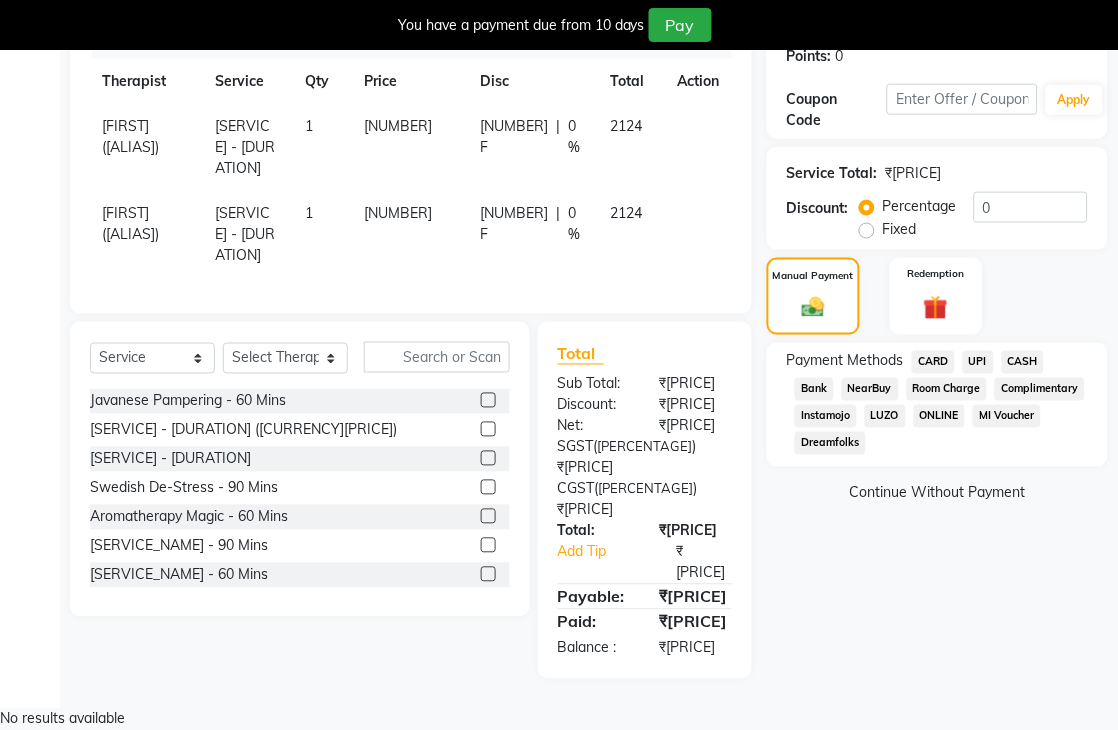 click on "Fixed" at bounding box center [891, 229] 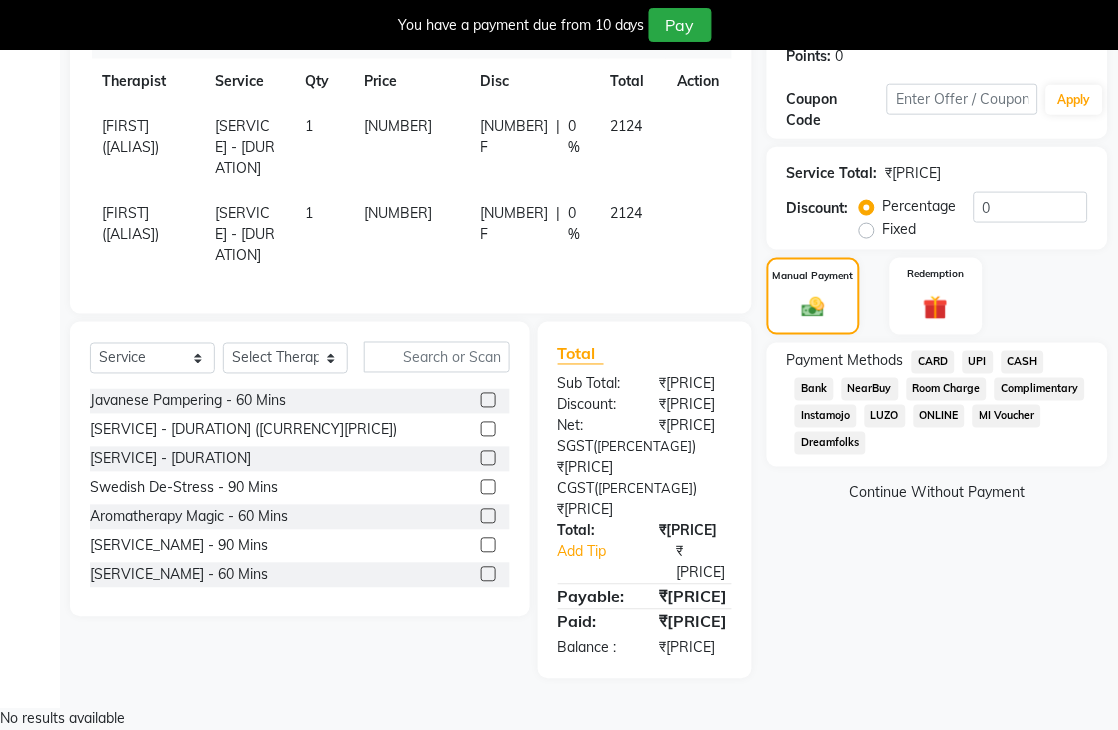 click on "Fixed" at bounding box center (900, 229) 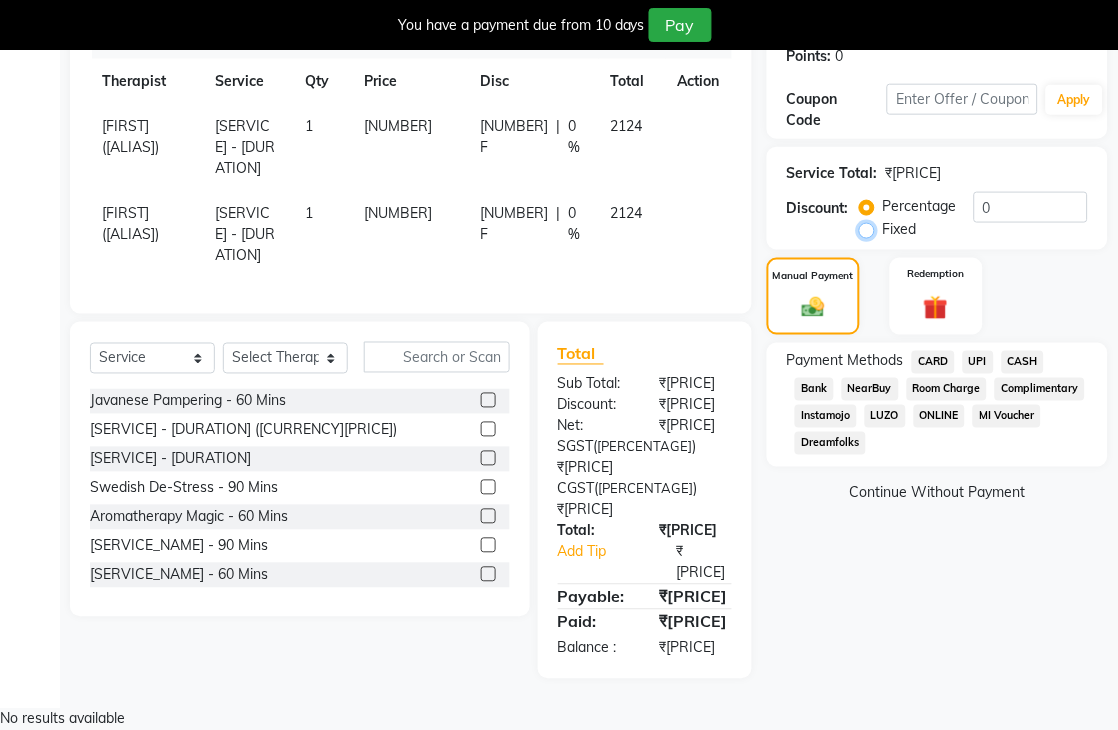 click on "Fixed" at bounding box center (871, 229) 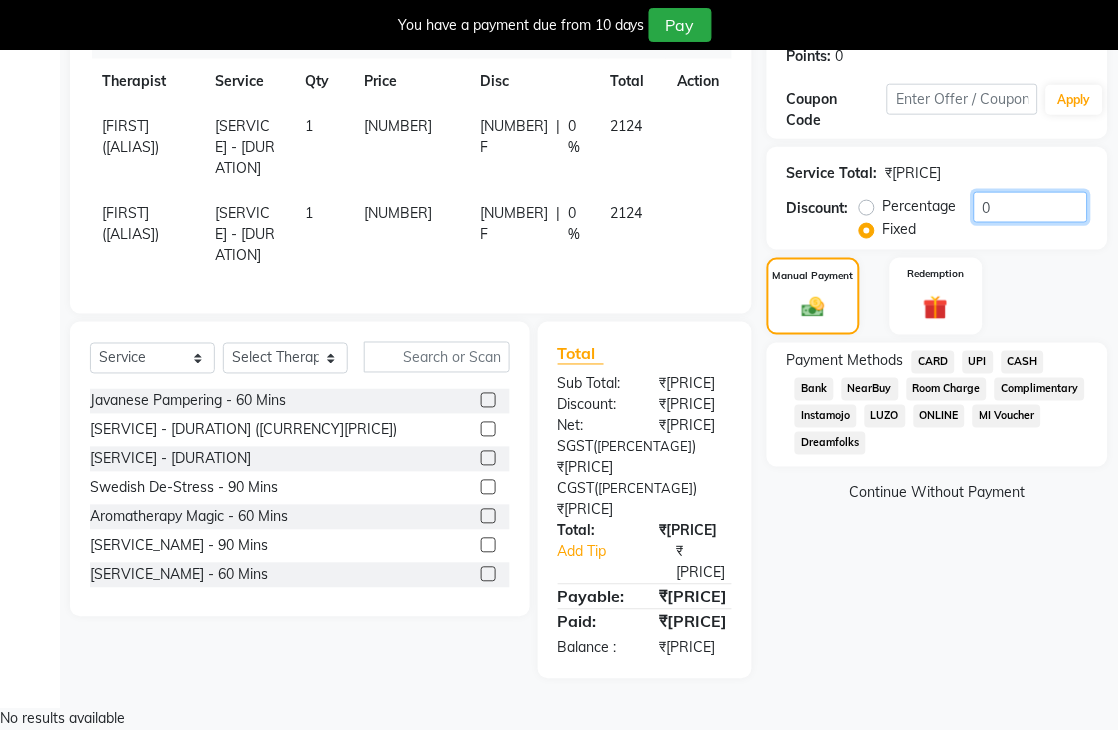 click on "0" at bounding box center [1031, 207] 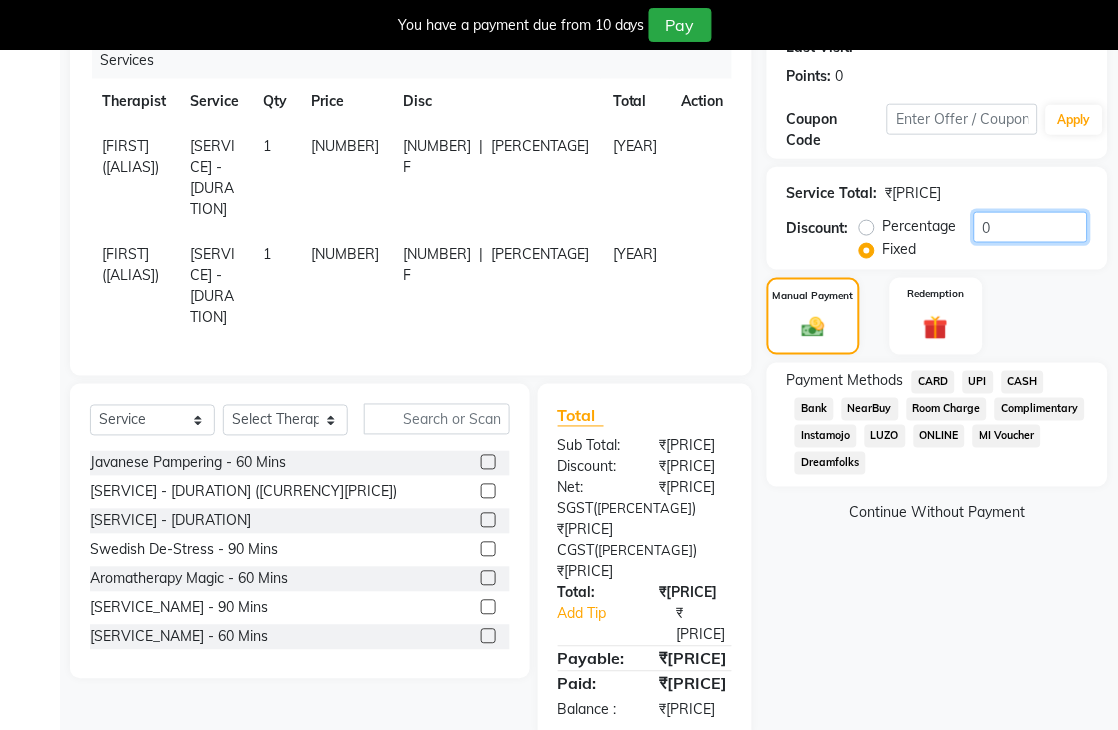 scroll, scrollTop: 318, scrollLeft: 0, axis: vertical 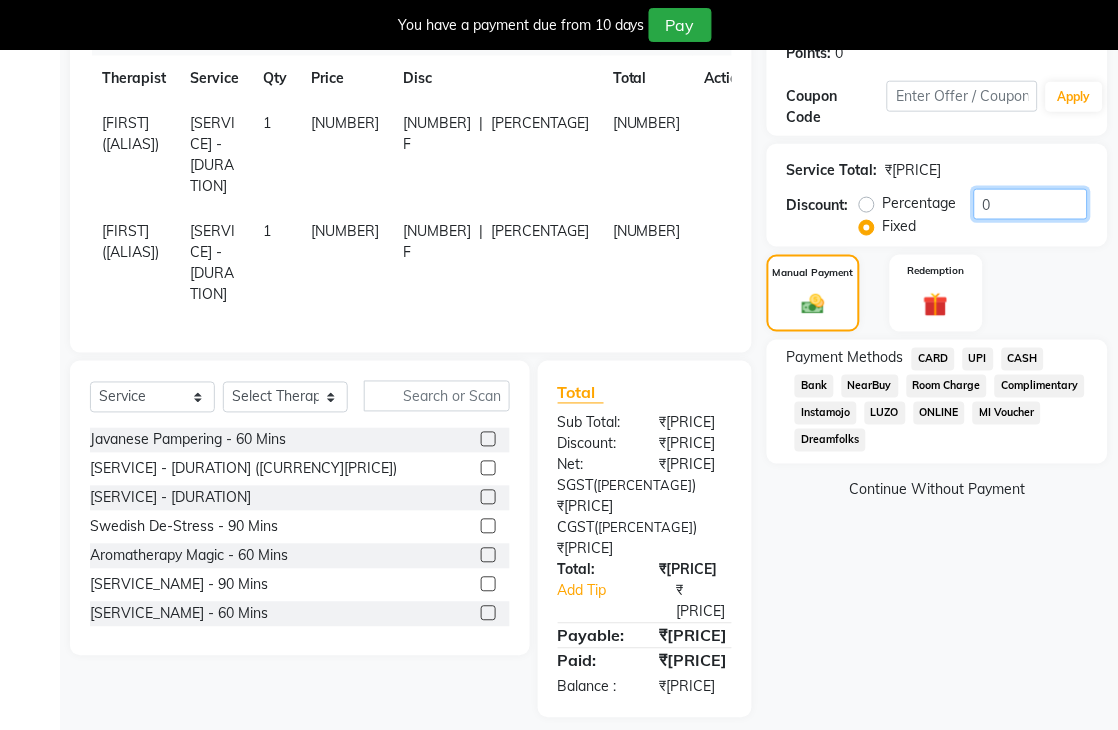 type on "[NUMBER]" 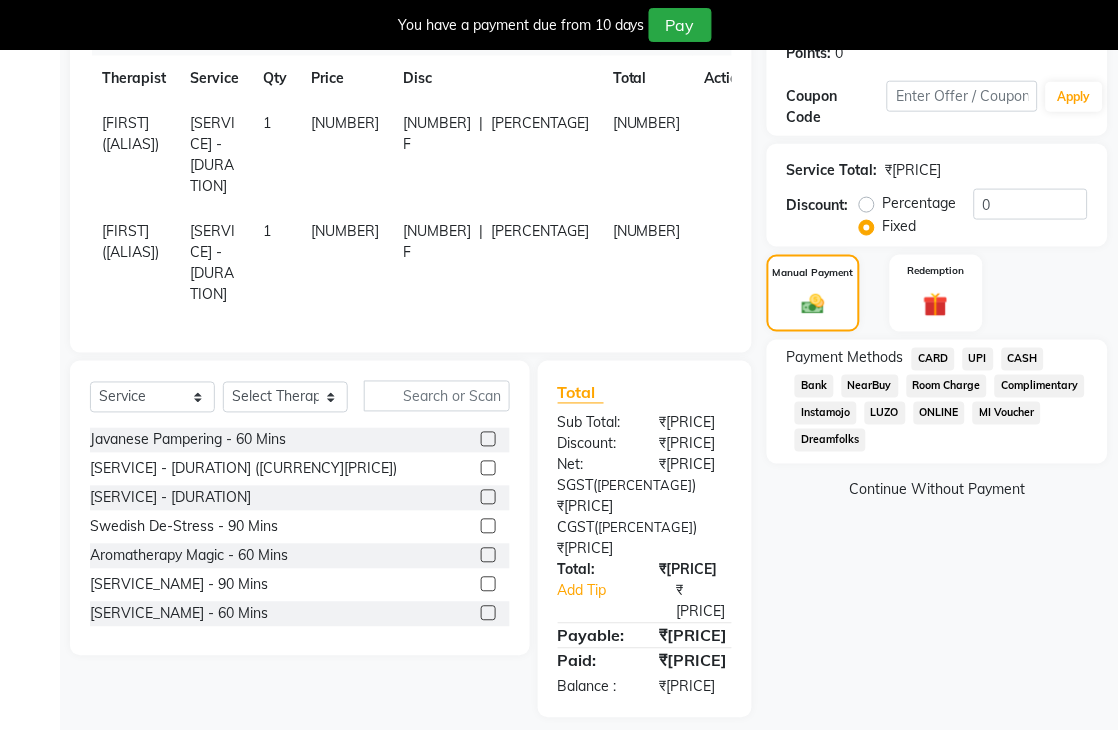 click on "UPI" at bounding box center [933, 359] 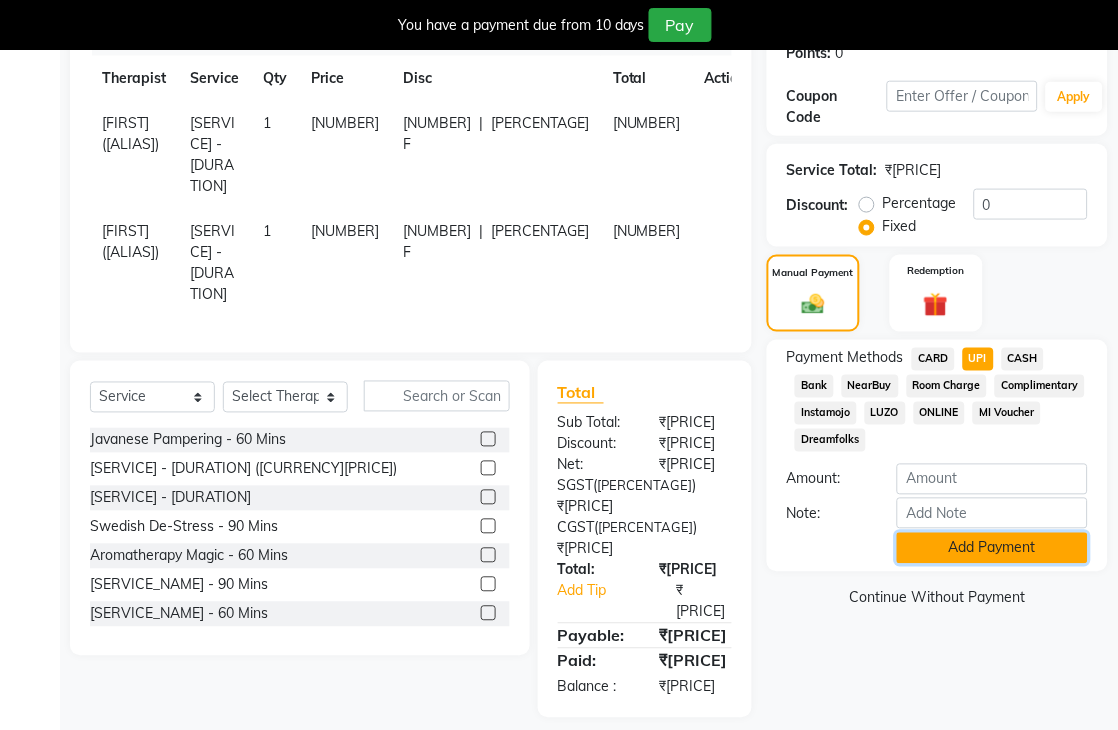 click on "Add Payment" at bounding box center [992, 548] 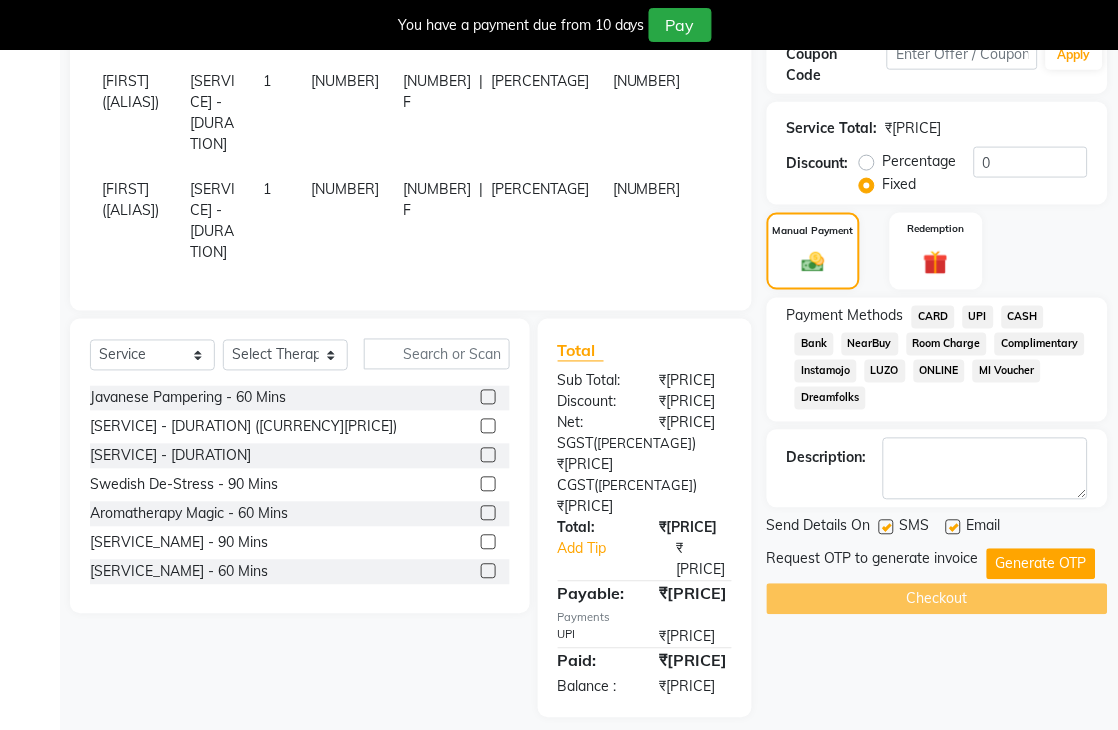 scroll, scrollTop: 382, scrollLeft: 0, axis: vertical 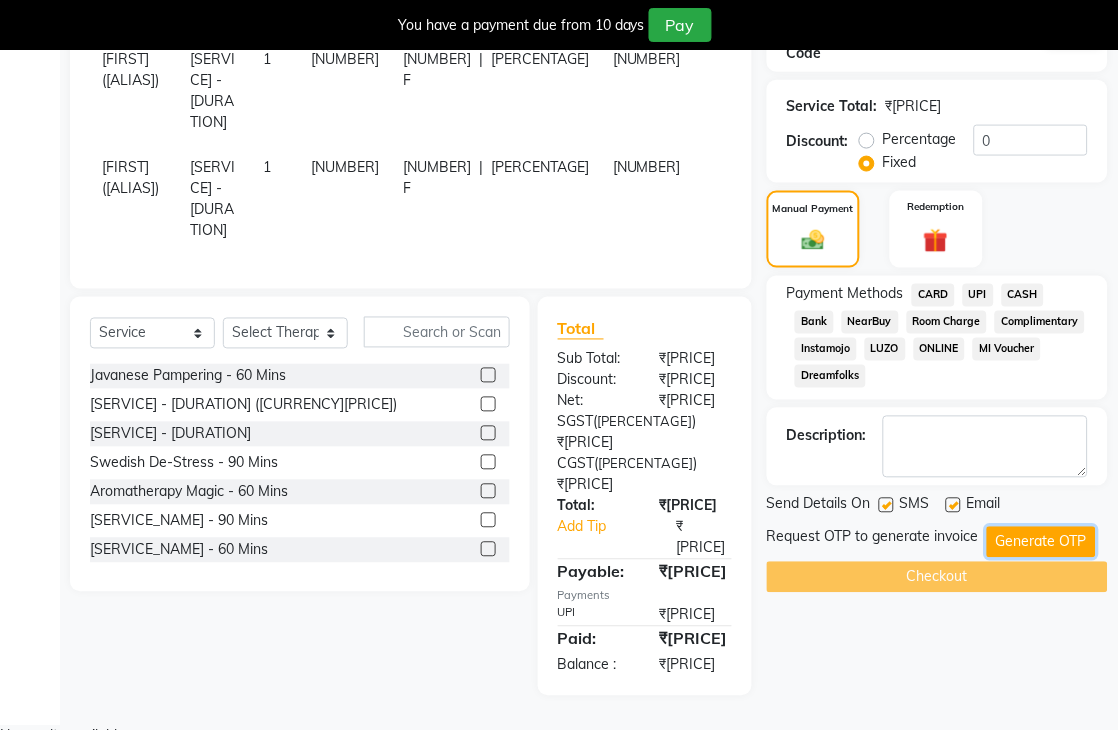 click on "Generate OTP" at bounding box center [1041, 542] 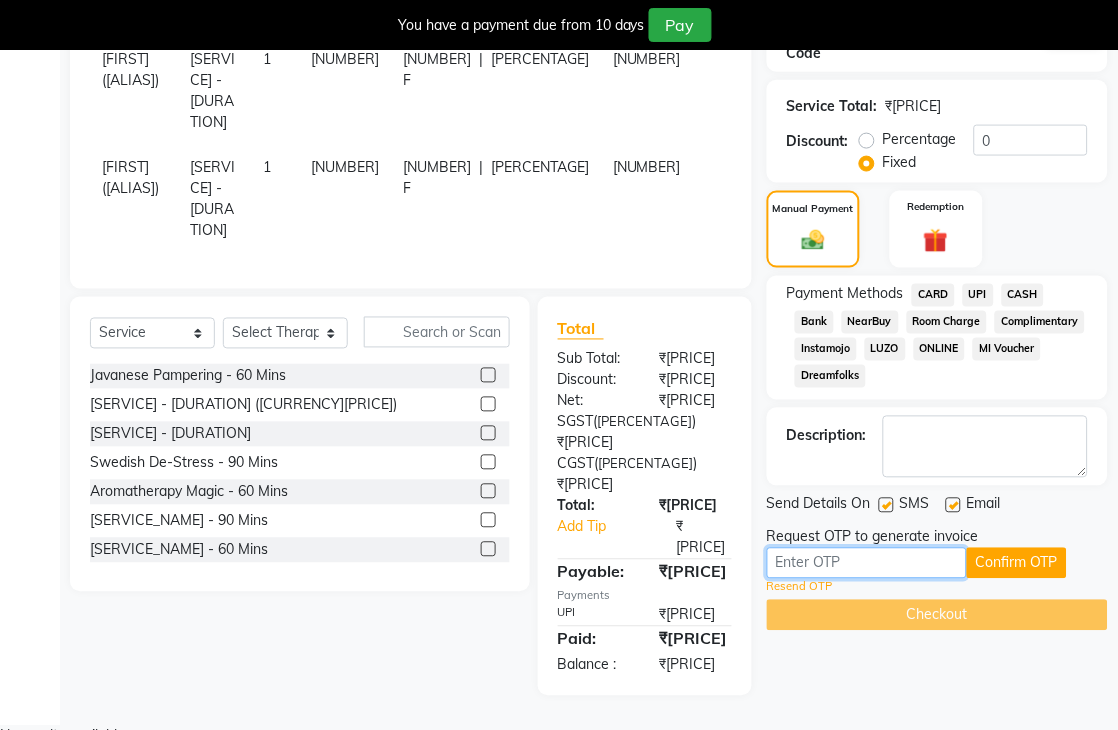 click at bounding box center [867, 563] 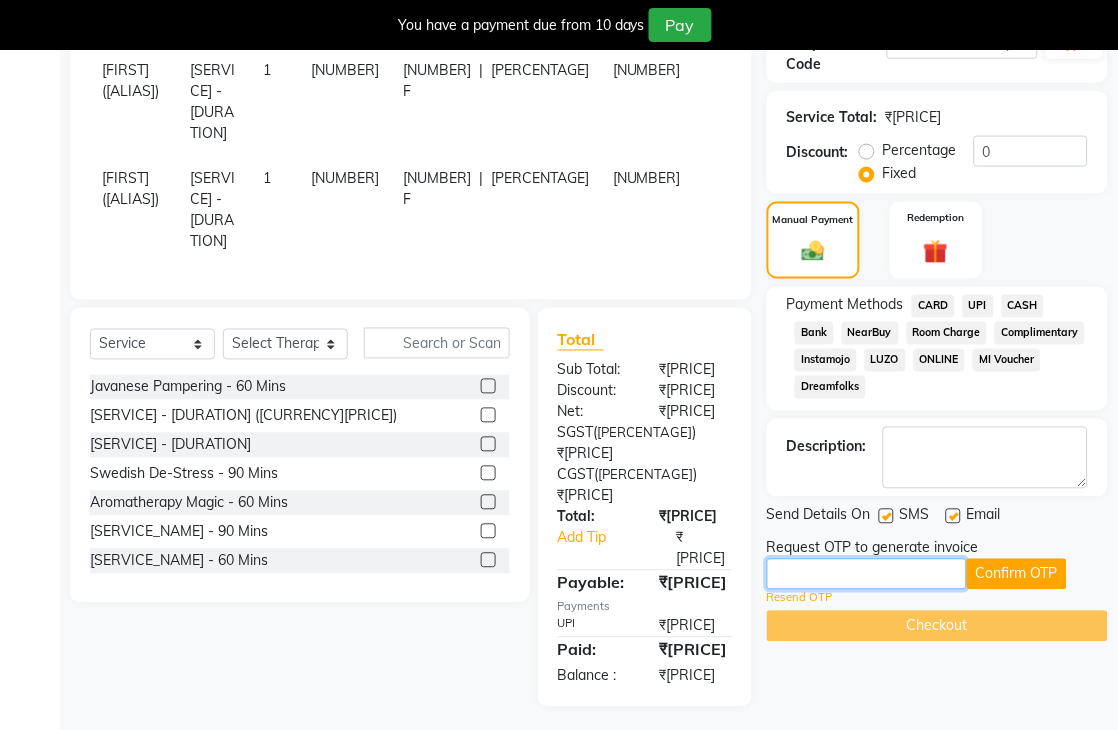 scroll, scrollTop: 382, scrollLeft: 0, axis: vertical 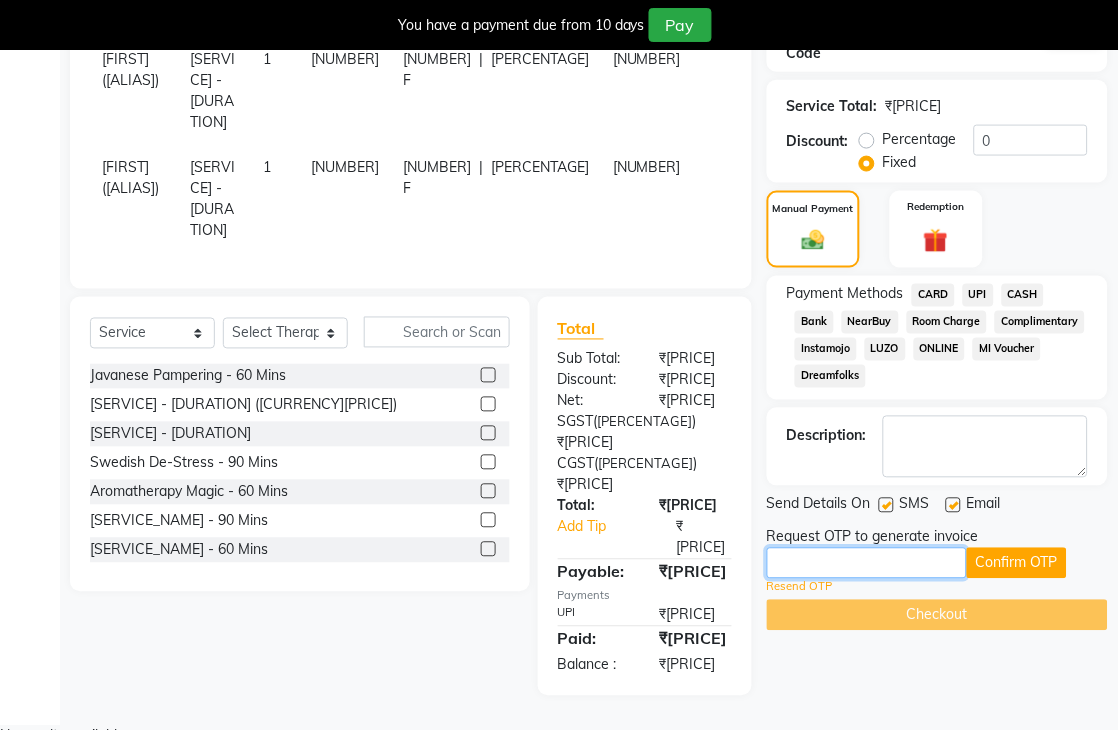 type 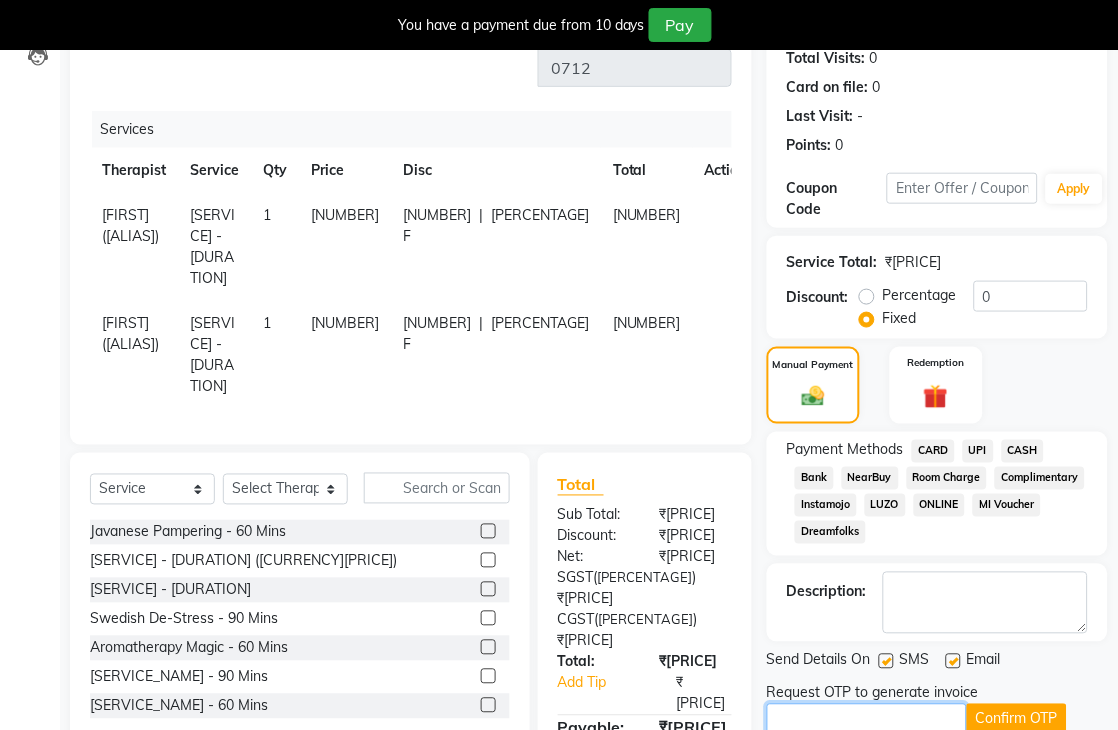 scroll, scrollTop: 0, scrollLeft: 0, axis: both 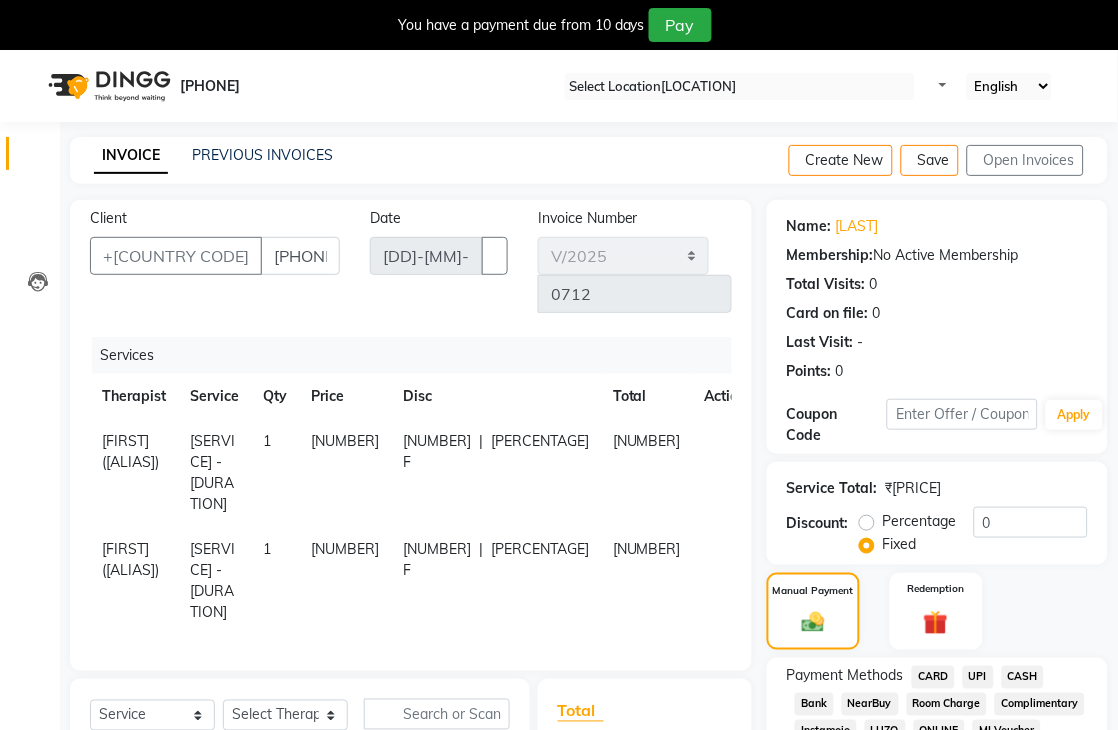 click on "Calendar" at bounding box center [30, 153] 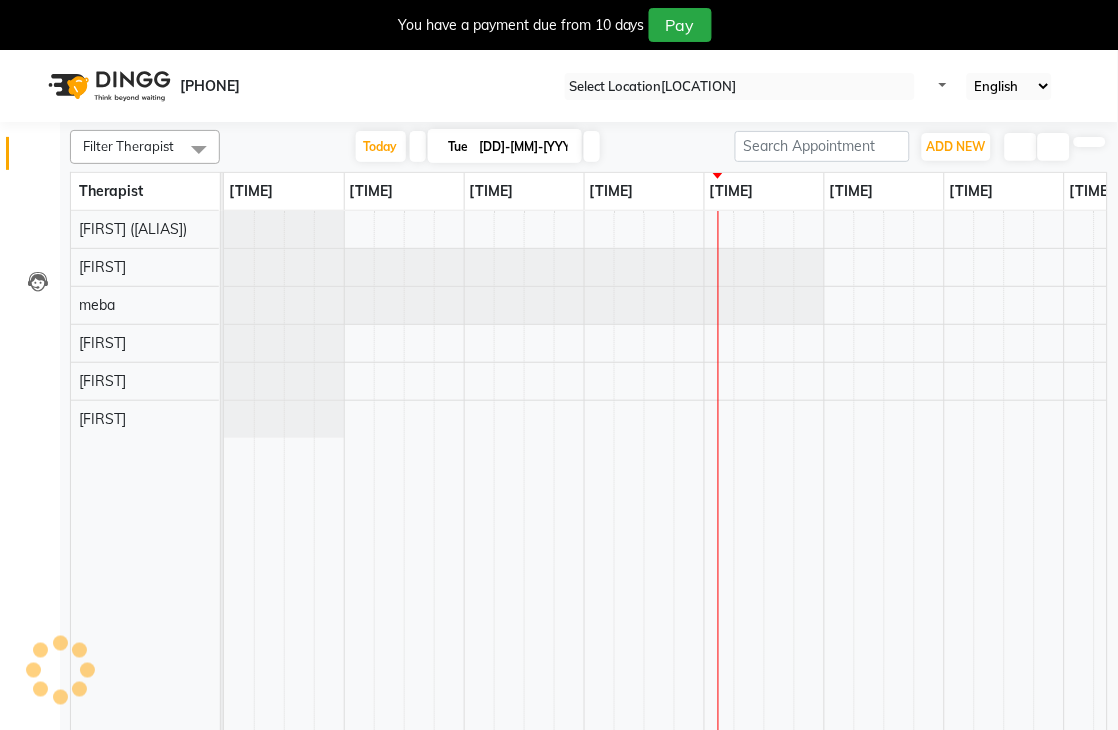 scroll, scrollTop: 0, scrollLeft: 0, axis: both 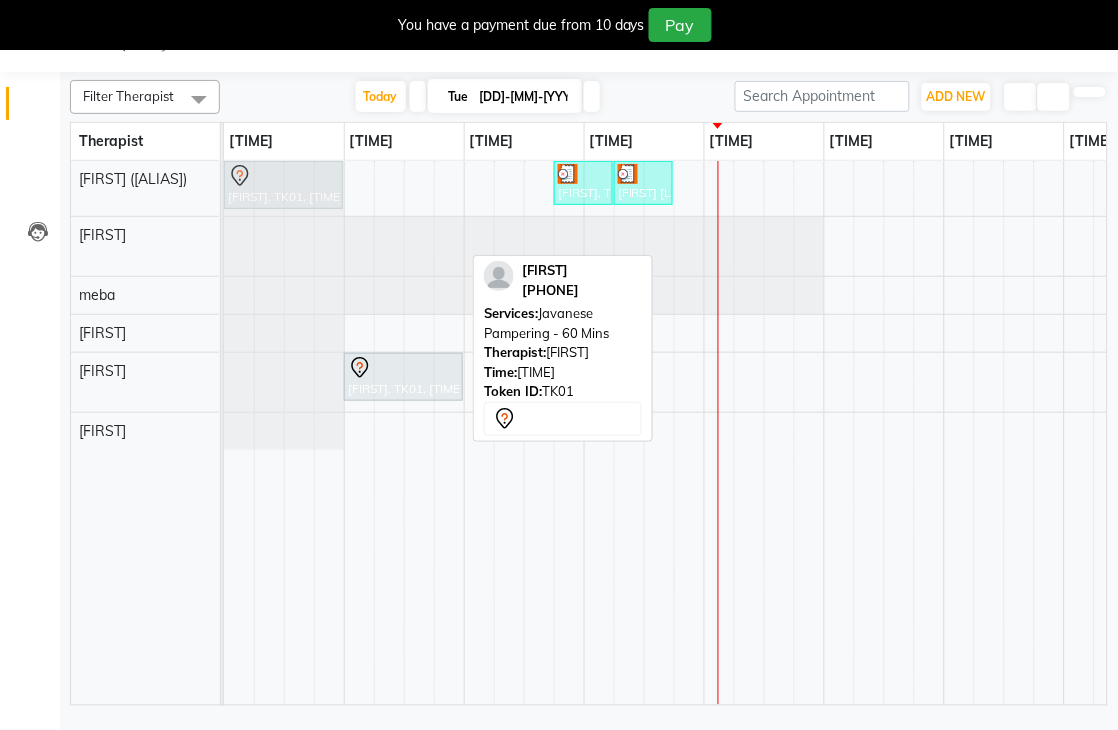 drag, startPoint x: 411, startPoint y: 247, endPoint x: 283, endPoint y: 186, distance: 141.7921 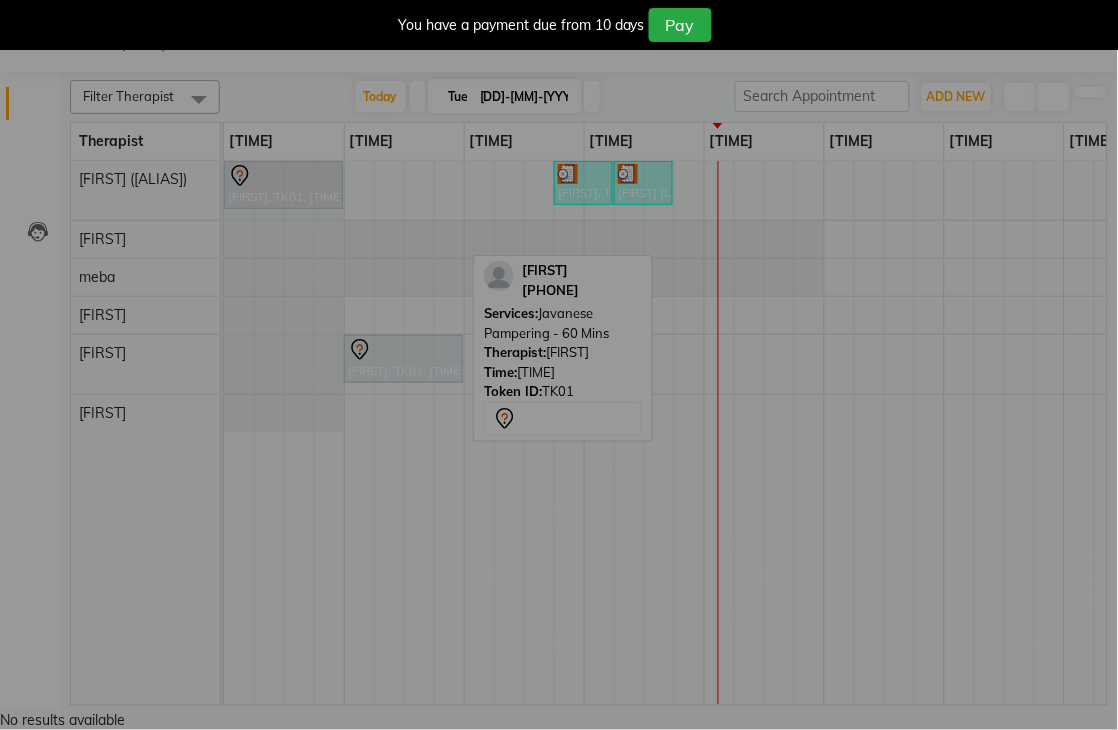 scroll, scrollTop: 31, scrollLeft: 0, axis: vertical 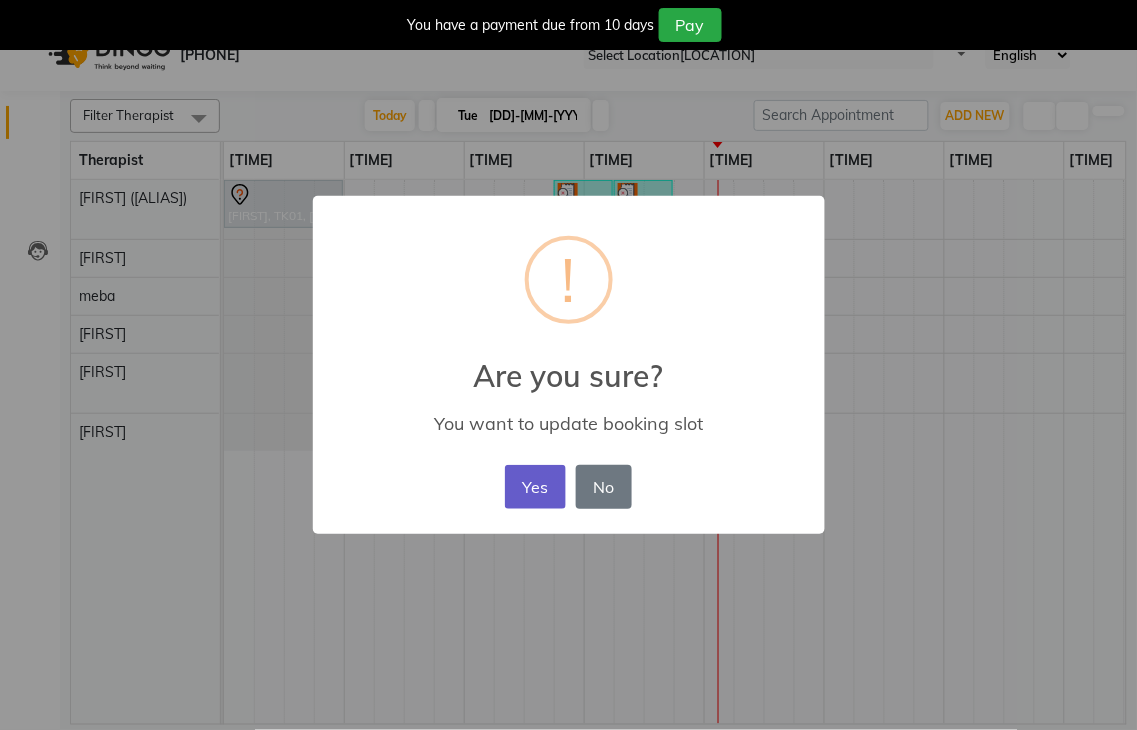 click on "Yes" at bounding box center [535, 487] 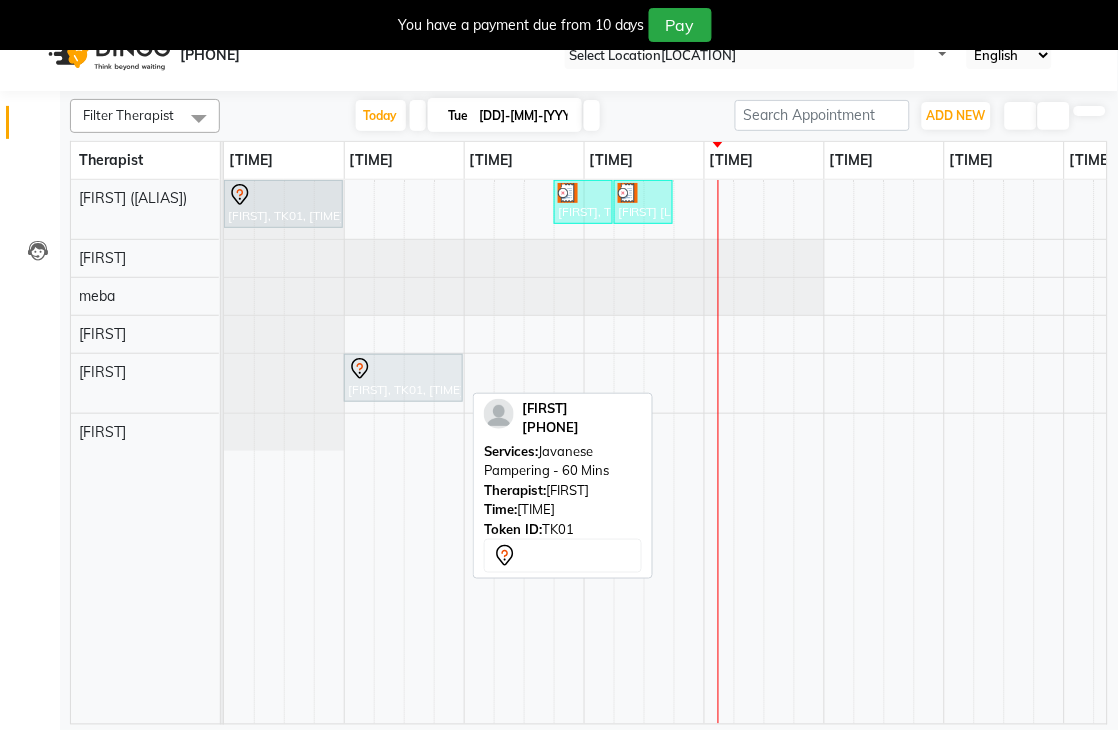 click on "[FIRST], TK01, [TIME]-[TIME], [SERVICE_NAME] - 60 Mins     [FIRST], TK03, [TIME]-[TIME], [SERVICE_NAME] - 30 Mins     [FIRST], TK03, [TIME]-[TIME], [SERVICE_NAME] - 30 Mins             [FIRST], TK01, [TIME]-[TIME], [SERVICE_NAME] - 60 Mins             [FIRST], TK02, [TIME]-[TIME], [SERVICE_NAME] - 60 Mins" at bounding box center (1184, 315) 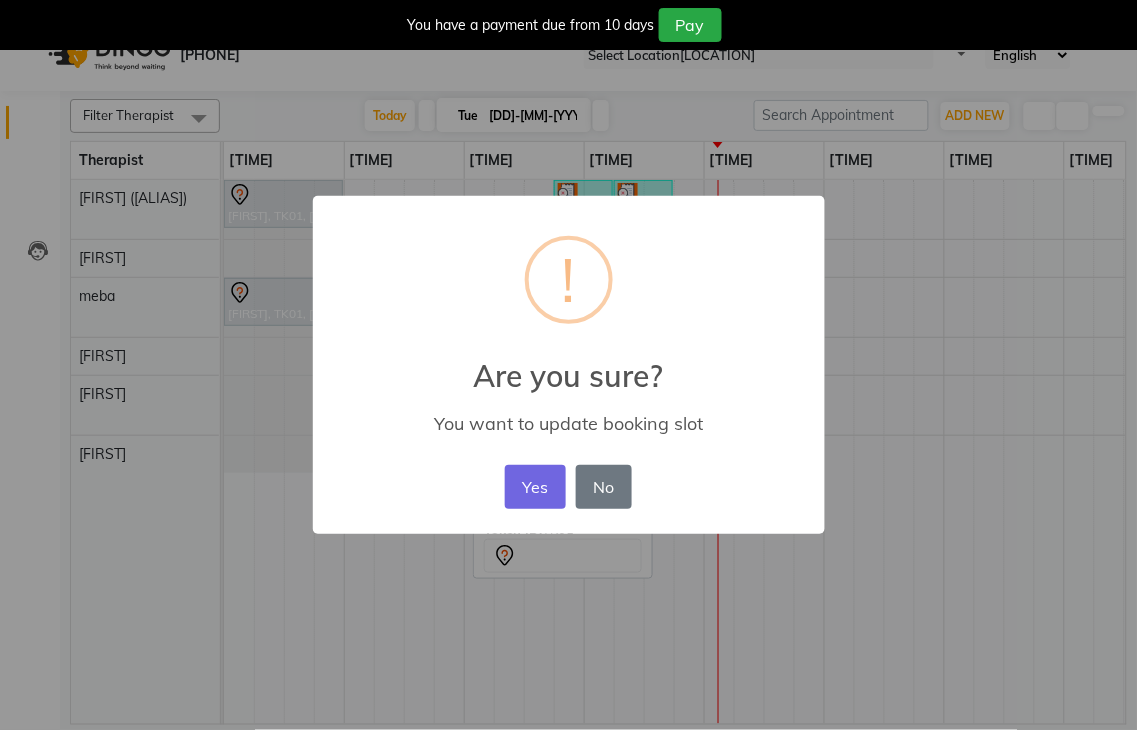 drag, startPoint x: 401, startPoint y: 377, endPoint x: 274, endPoint y: 248, distance: 181.02486 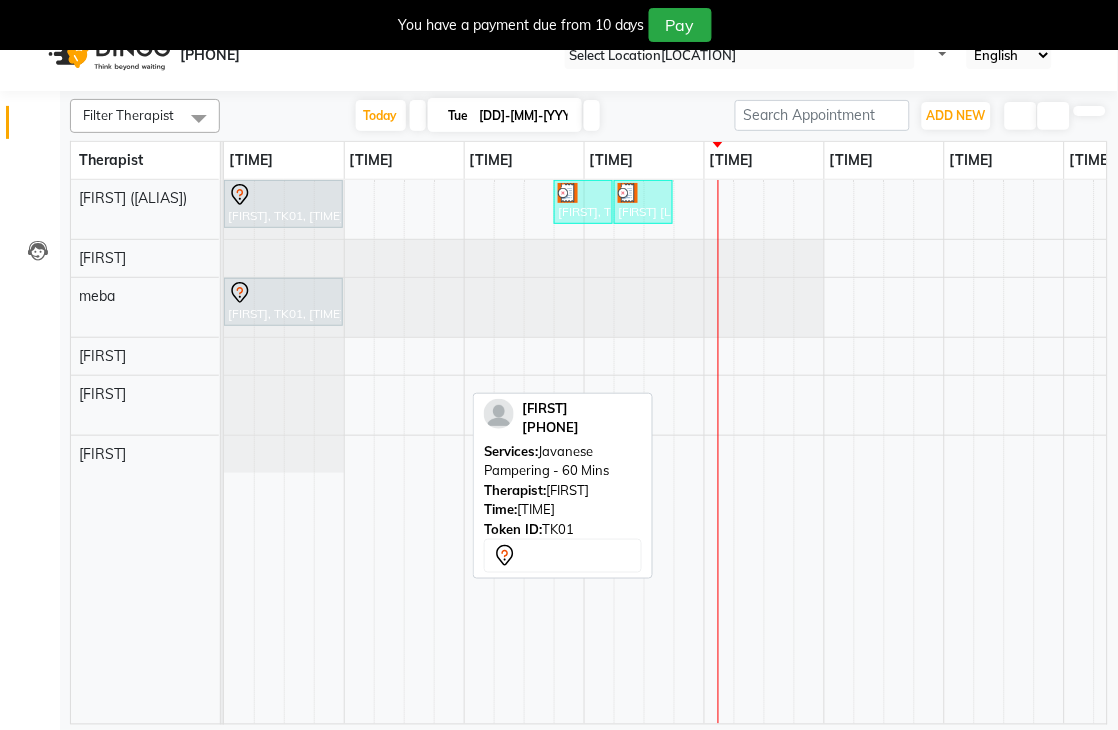 scroll, scrollTop: 0, scrollLeft: 370, axis: horizontal 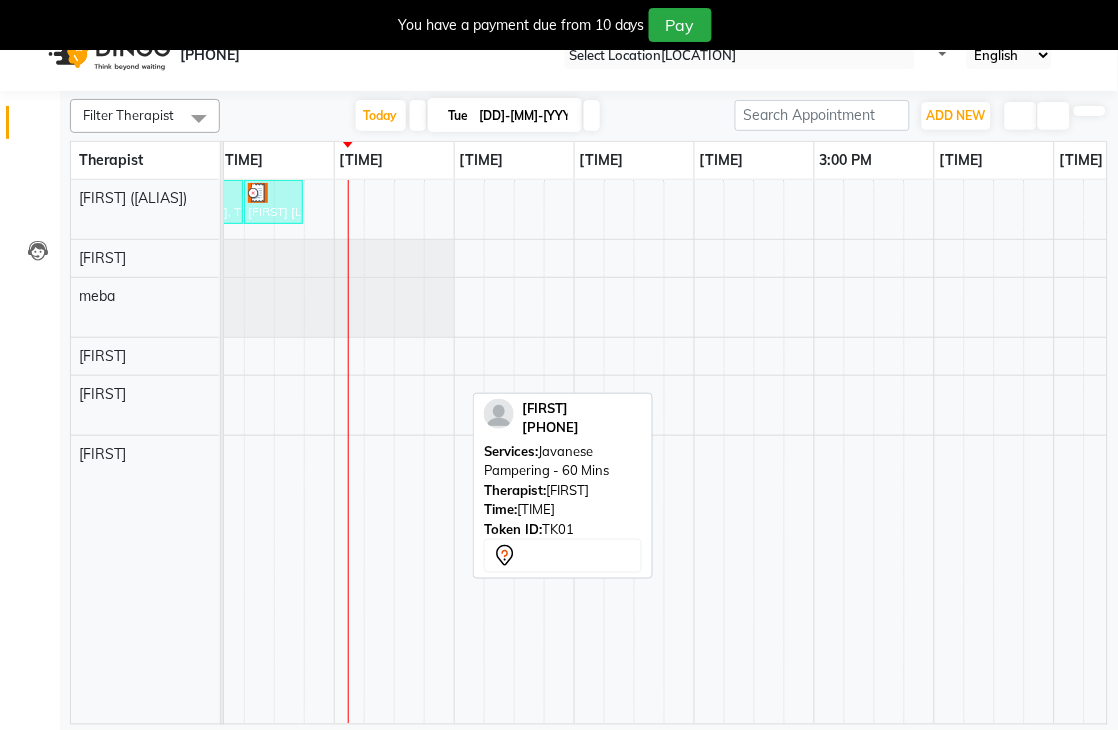 click on "[FIRST], TK01, [TIME]-[TIME], [SERVICE_NAME] - 60 Mins     [FIRST], TK03, [TIME]-[TIME], [SERVICE_NAME] - 30 Mins     [FIRST], TK03, [TIME]-[TIME], [SERVICE_NAME] - 30 Mins             [FIRST], TK01, [TIME]-[TIME], [SERVICE_NAME] - 60 Mins             [FIRST], TK02, [TIME]-[TIME], [SERVICE_NAME] - 60 Mins" at bounding box center [814, 452] 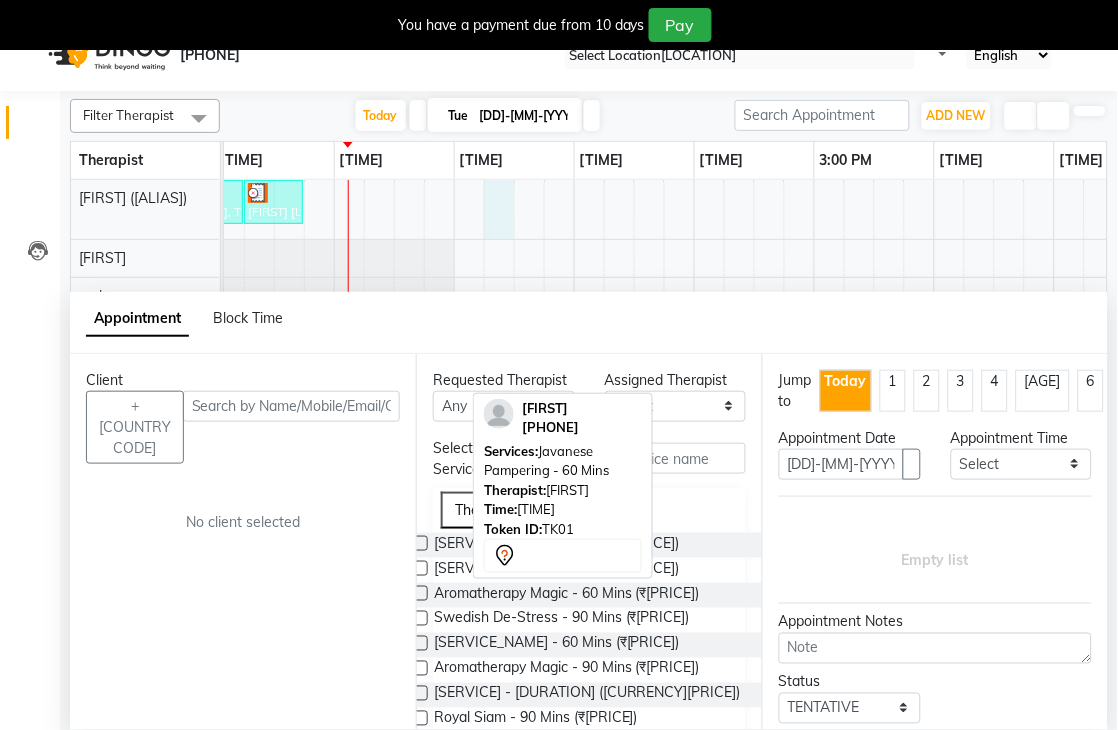 scroll, scrollTop: 50, scrollLeft: 0, axis: vertical 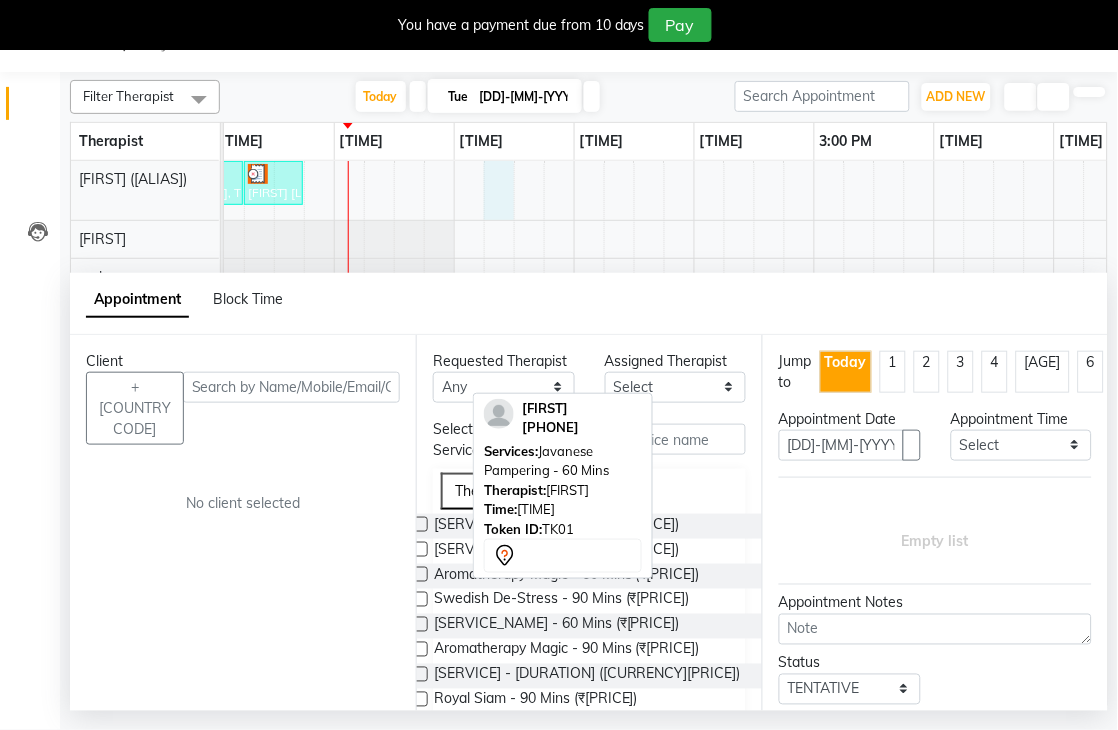 click at bounding box center (420, 524) 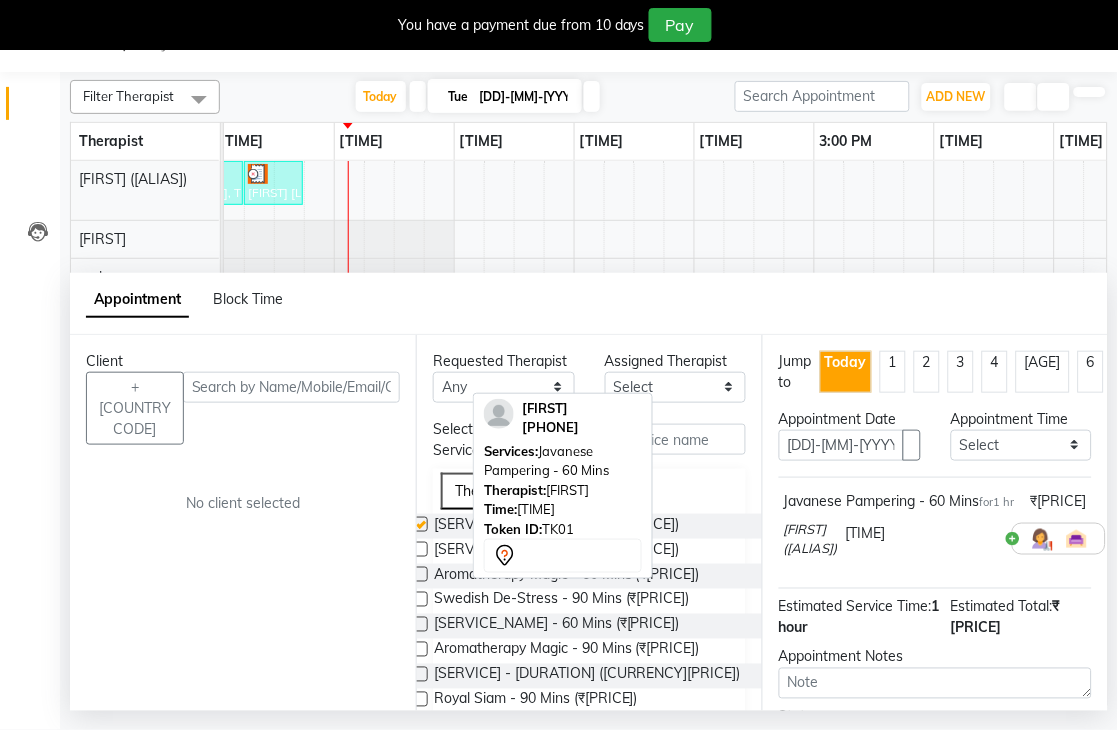 click at bounding box center [420, 524] 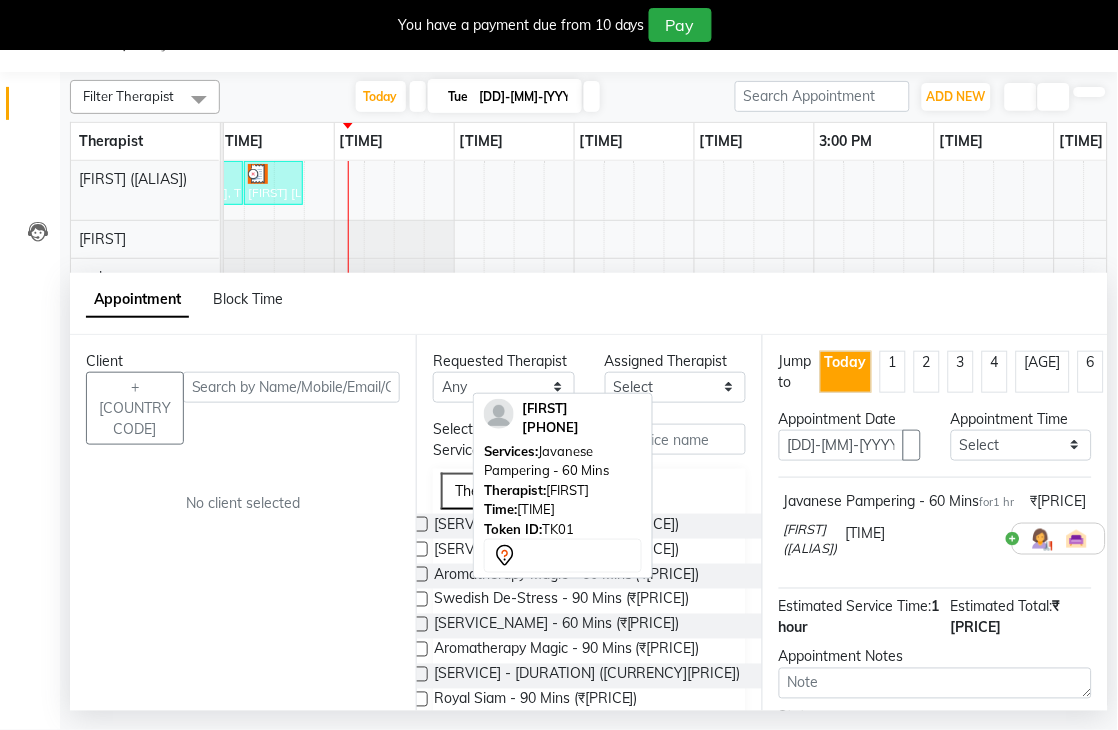 click at bounding box center [420, 524] 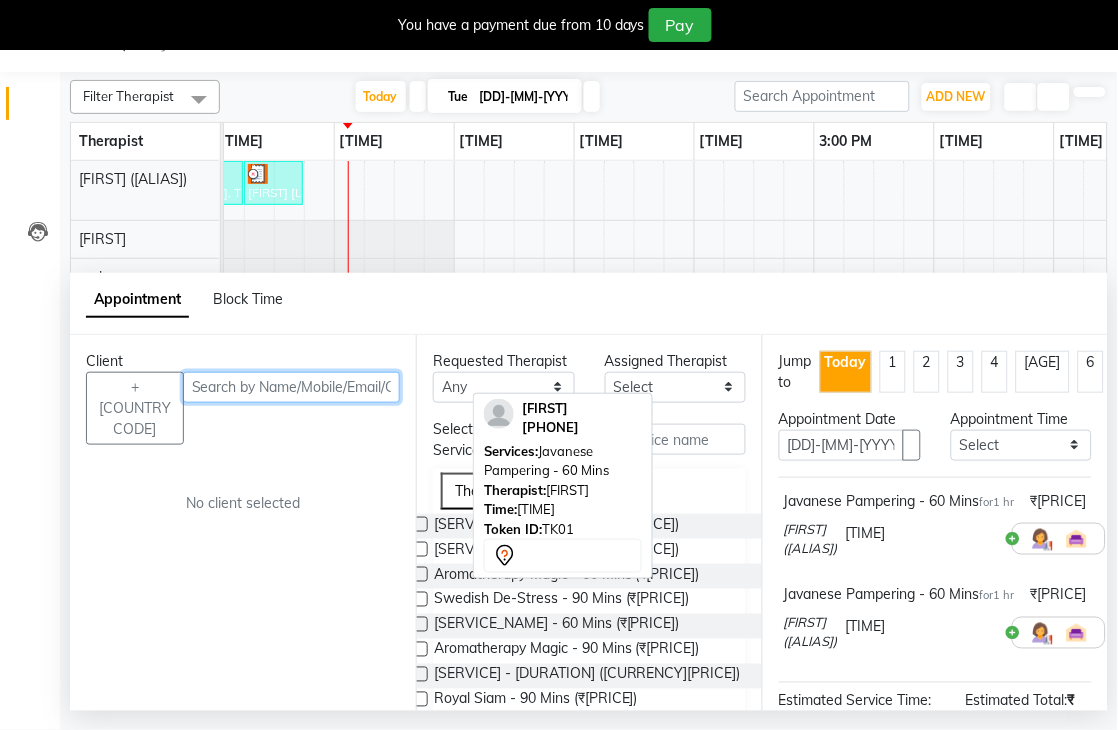 click at bounding box center [291, 387] 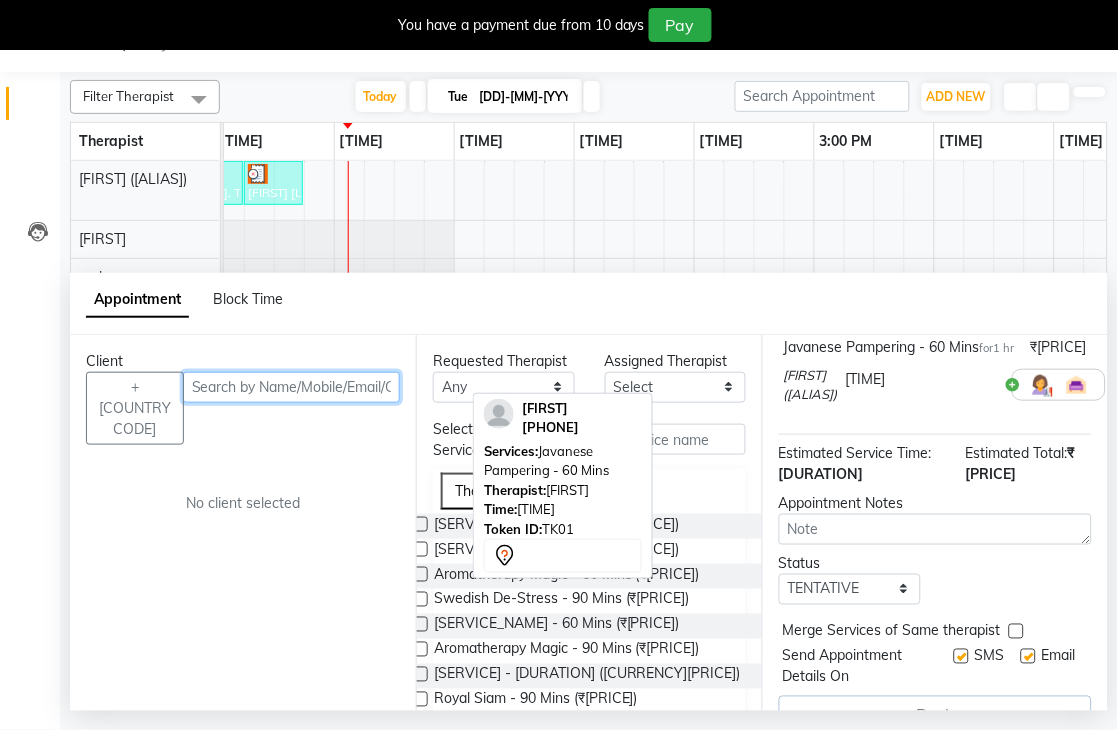 scroll, scrollTop: 125, scrollLeft: 0, axis: vertical 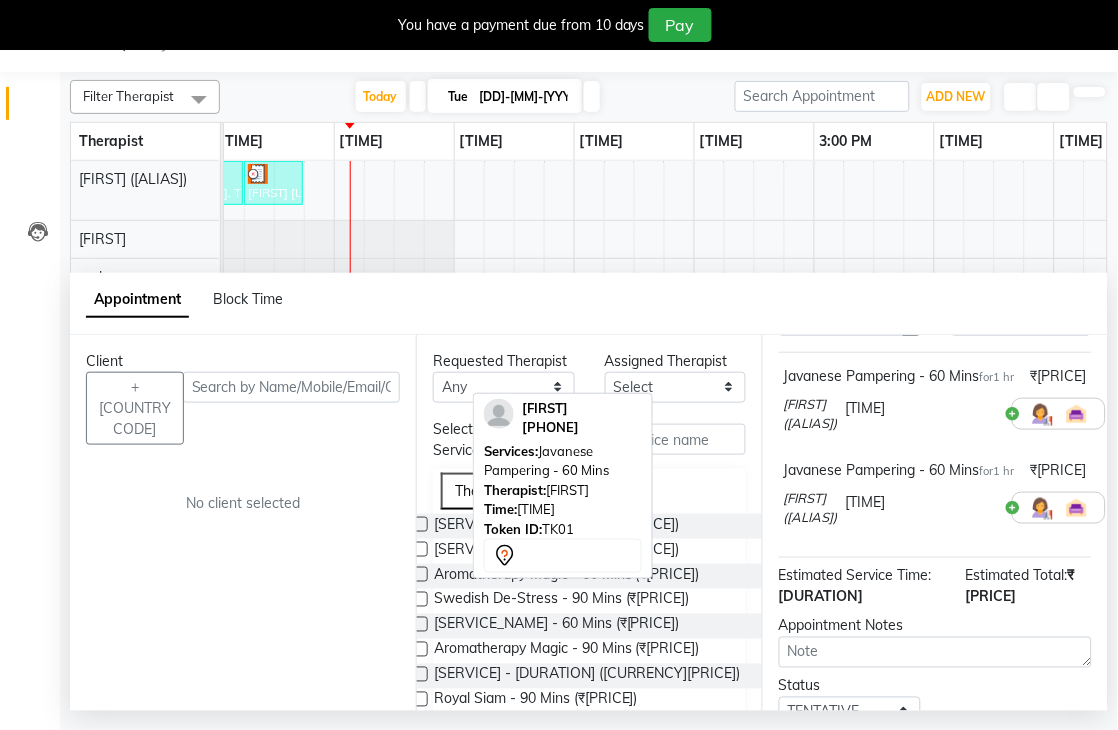 click at bounding box center (921, 408) 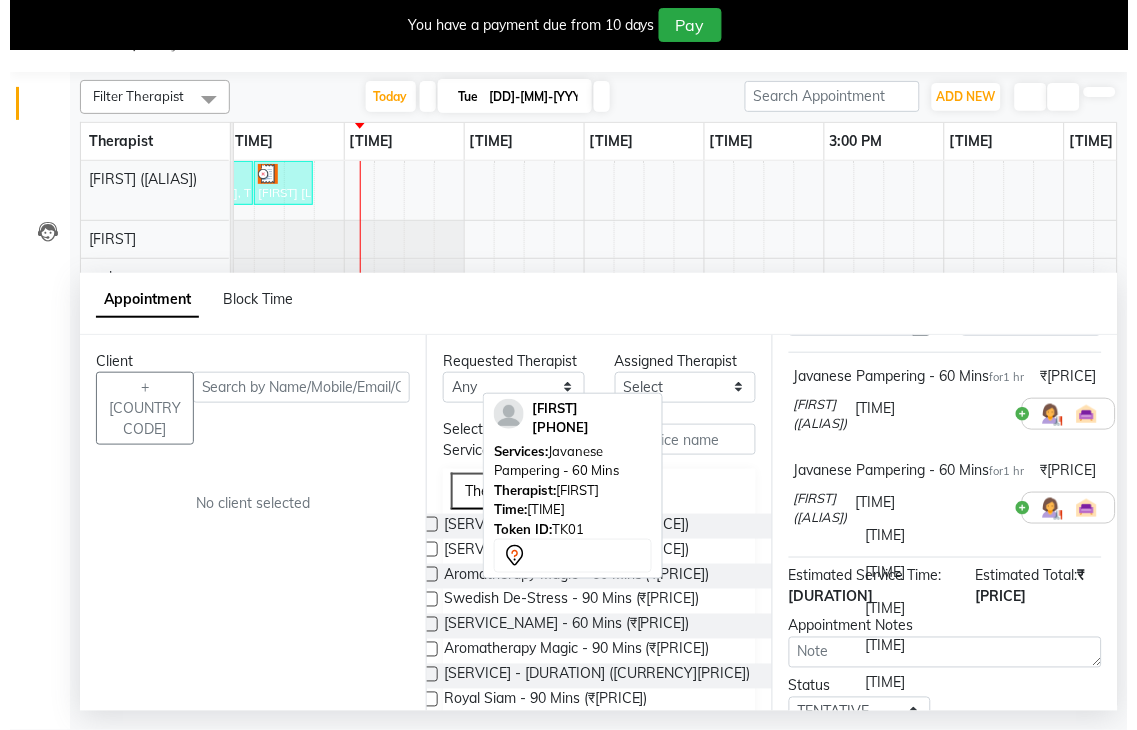 scroll, scrollTop: 562, scrollLeft: 0, axis: vertical 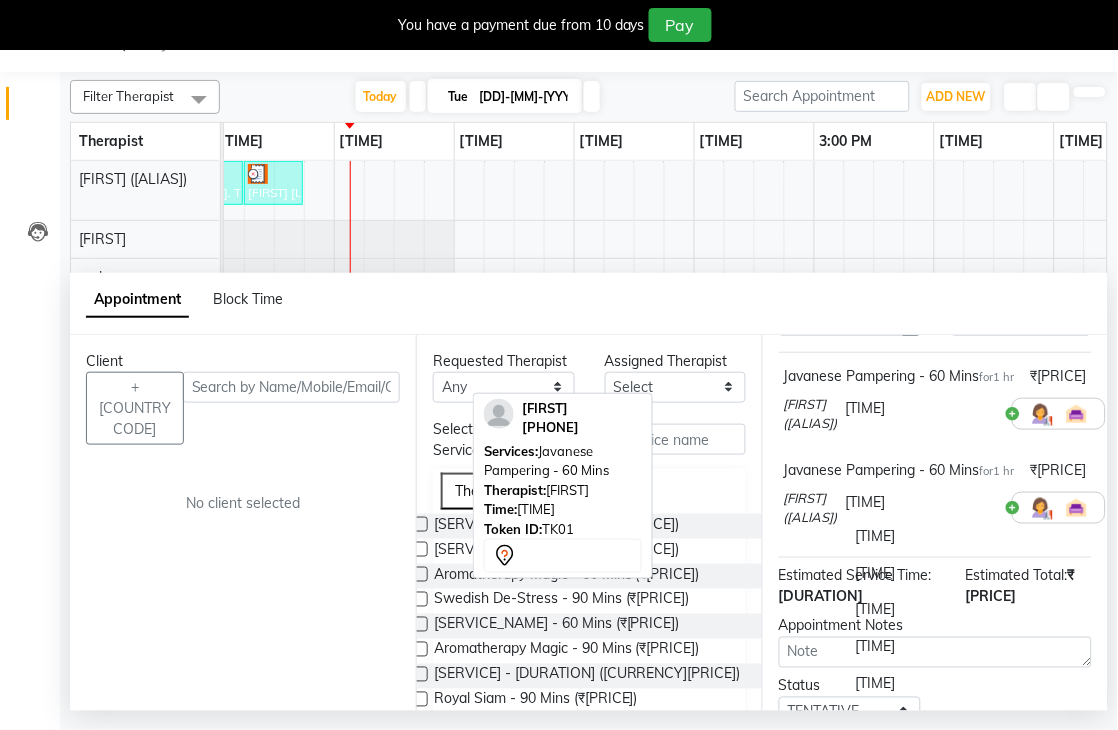 click on "[TIME]" at bounding box center (921, 610) 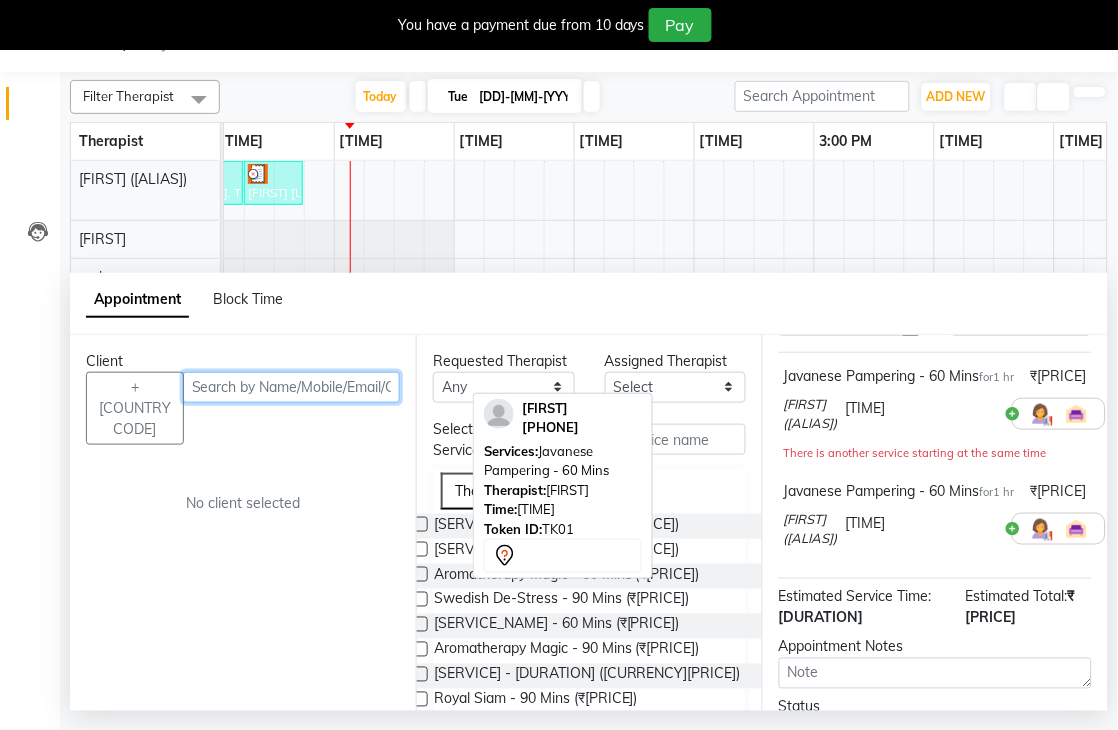 click at bounding box center (291, 387) 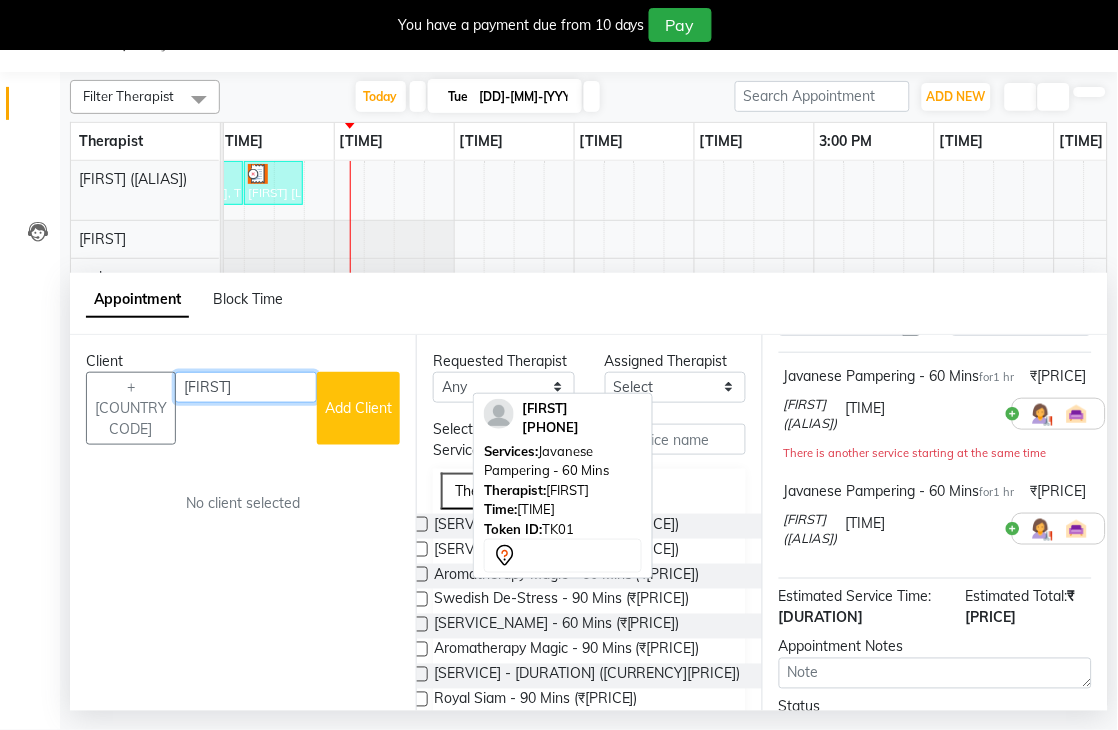type on "[FIRST]" 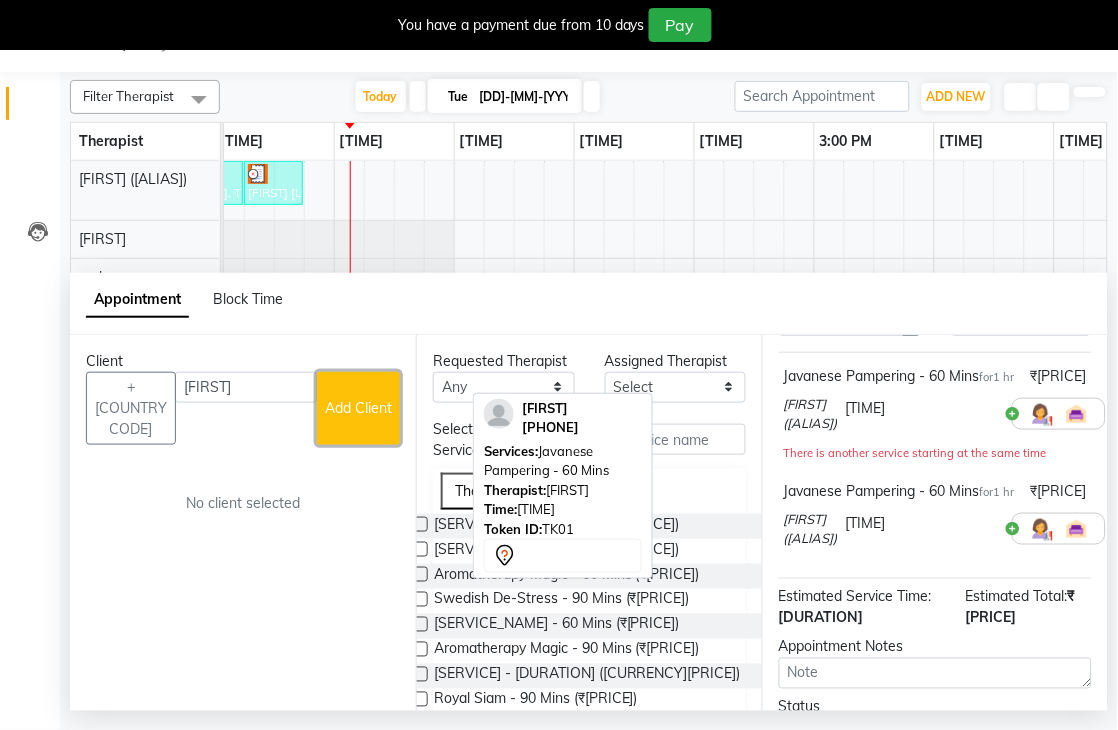 click on "Add Client" at bounding box center (358, 408) 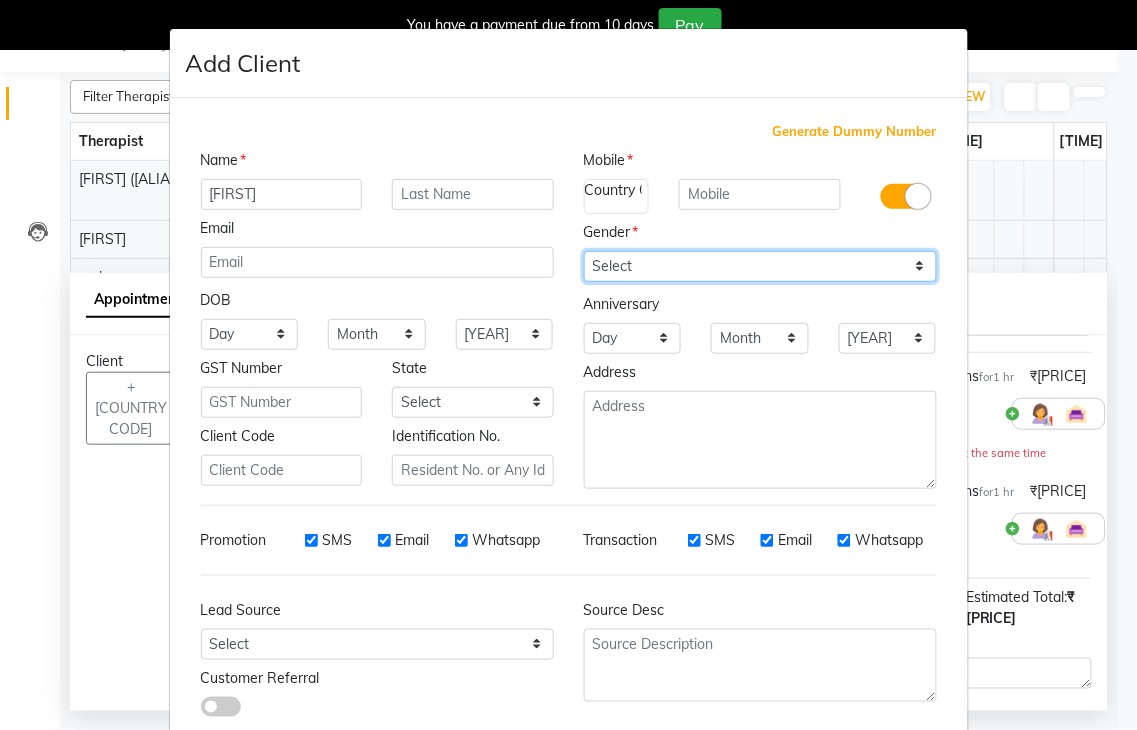 click on "Select Male Female Other Prefer Not To Say" at bounding box center (760, 266) 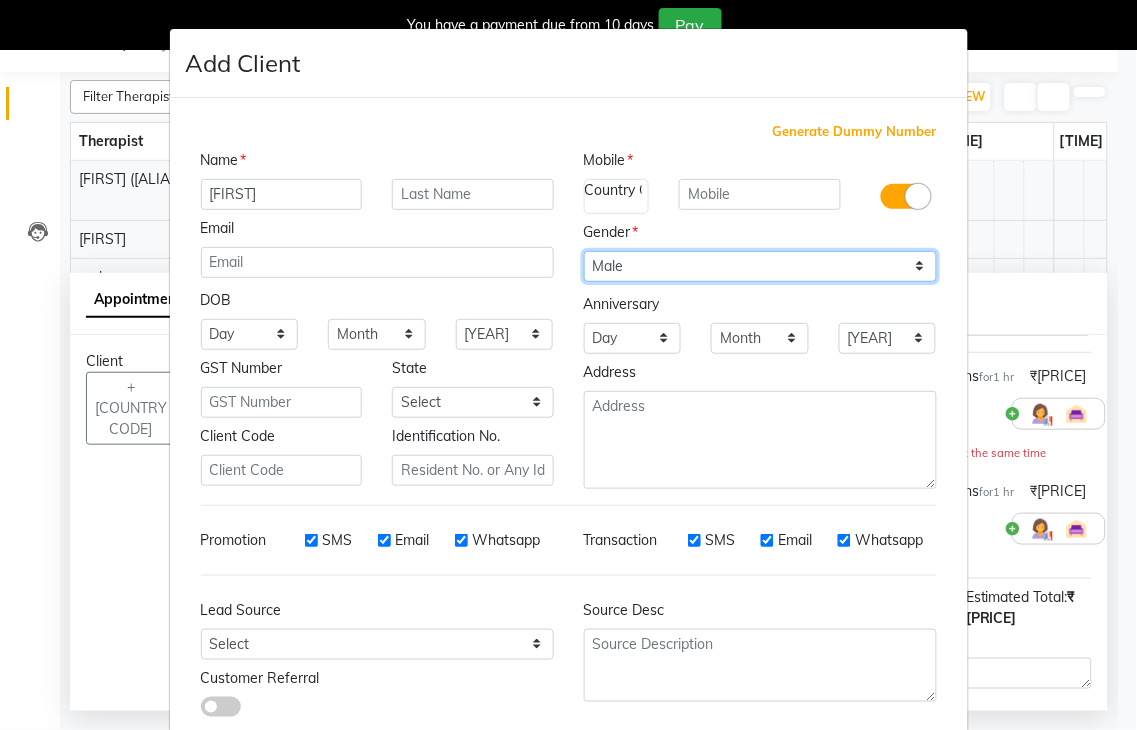 click on "Select Male Female Other Prefer Not To Say" at bounding box center [760, 266] 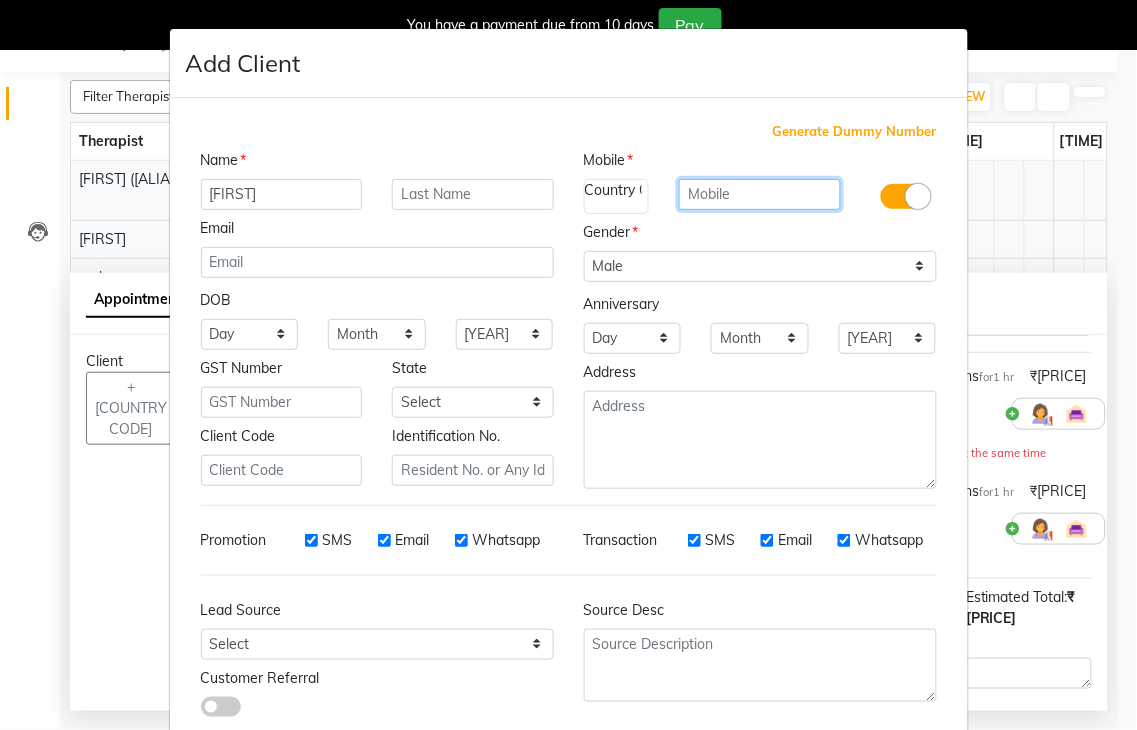 click at bounding box center [760, 194] 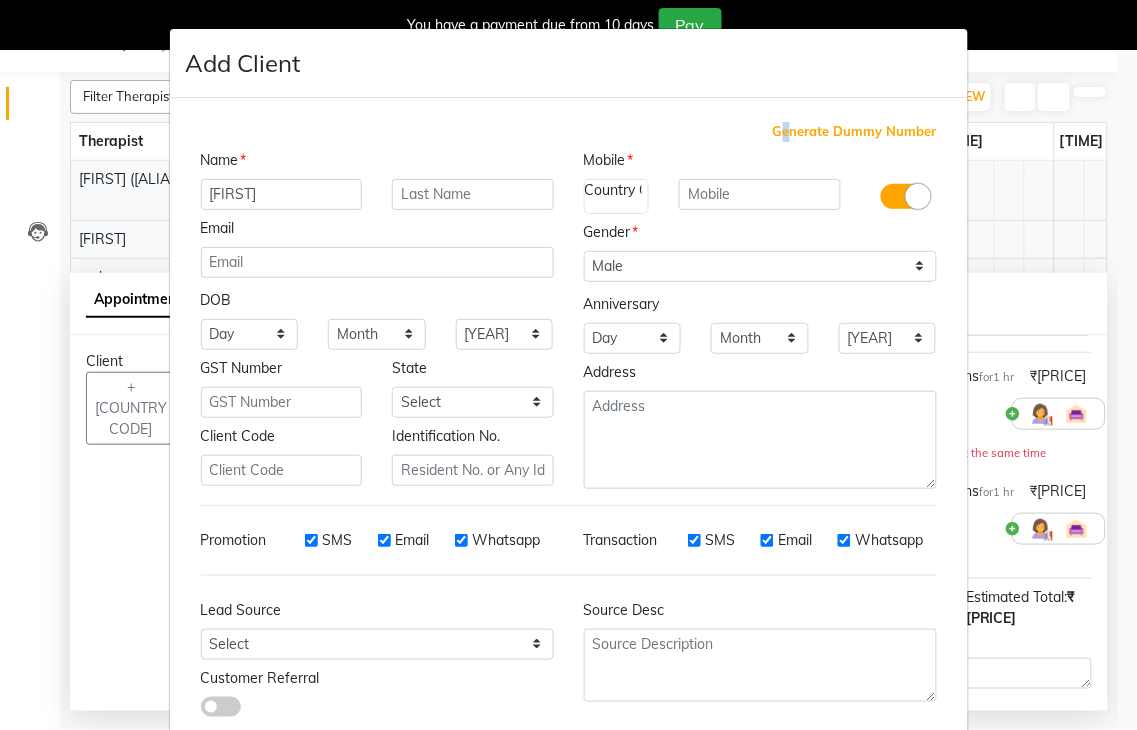 click on "Generate Dummy Number" at bounding box center [855, 132] 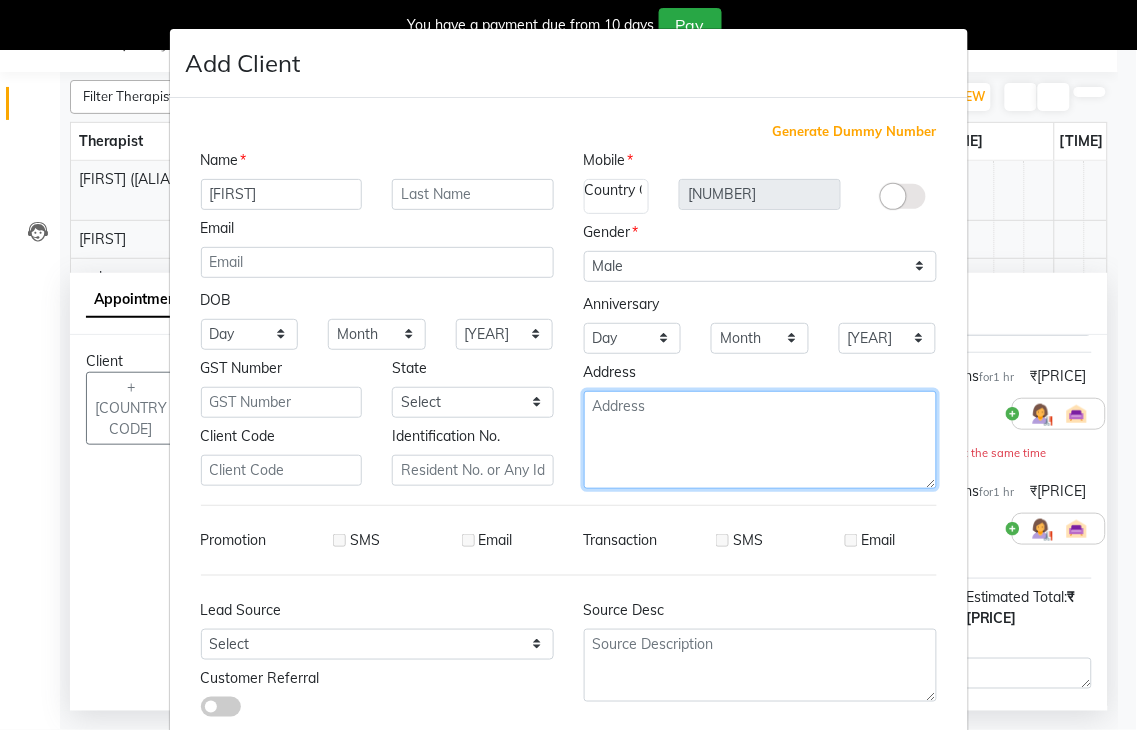 click at bounding box center [760, 440] 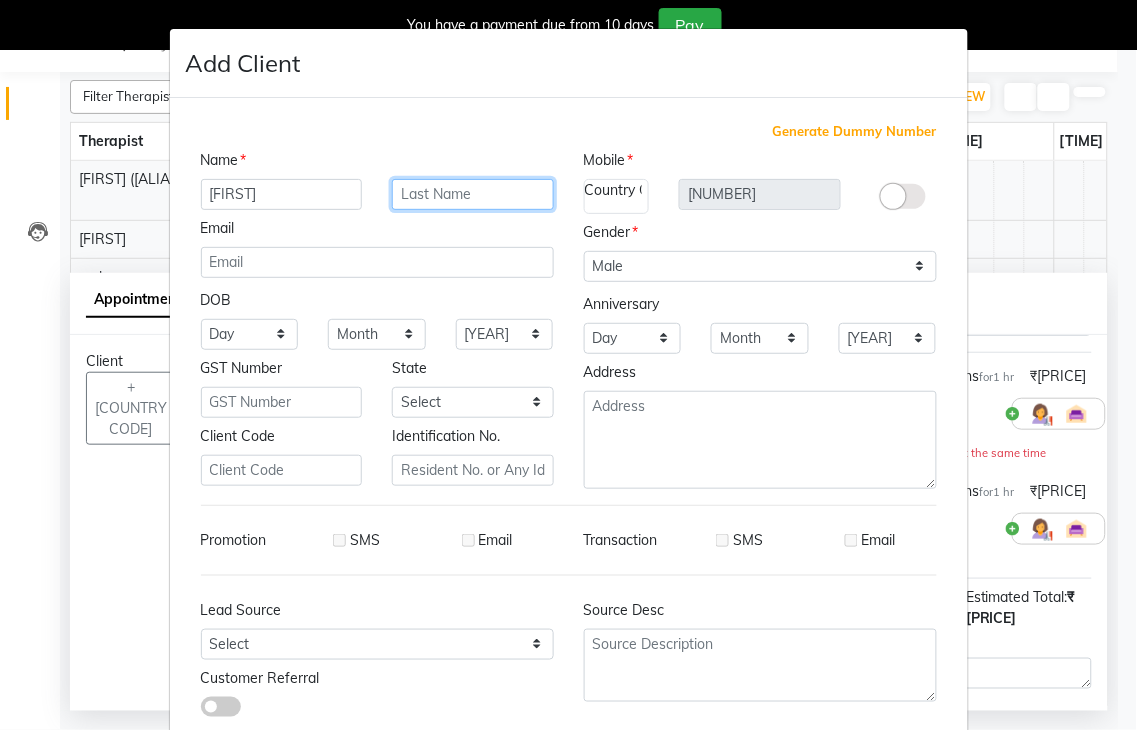 click at bounding box center (473, 194) 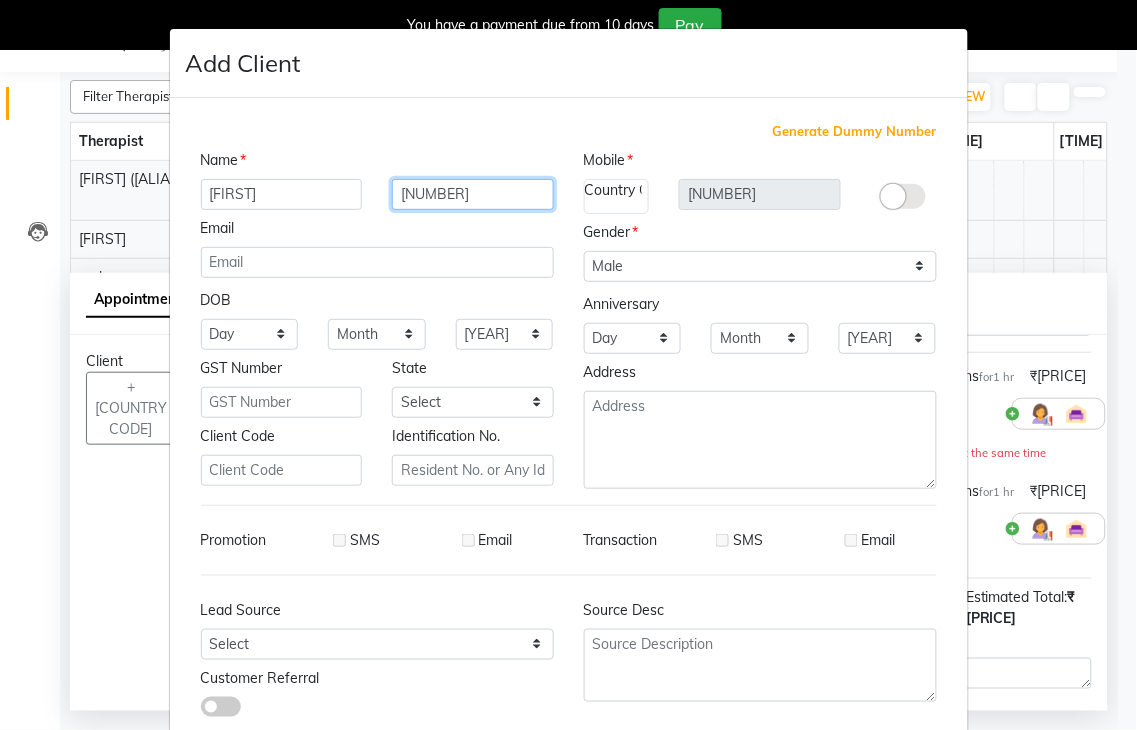 click on "[NUMBER]" at bounding box center [473, 194] 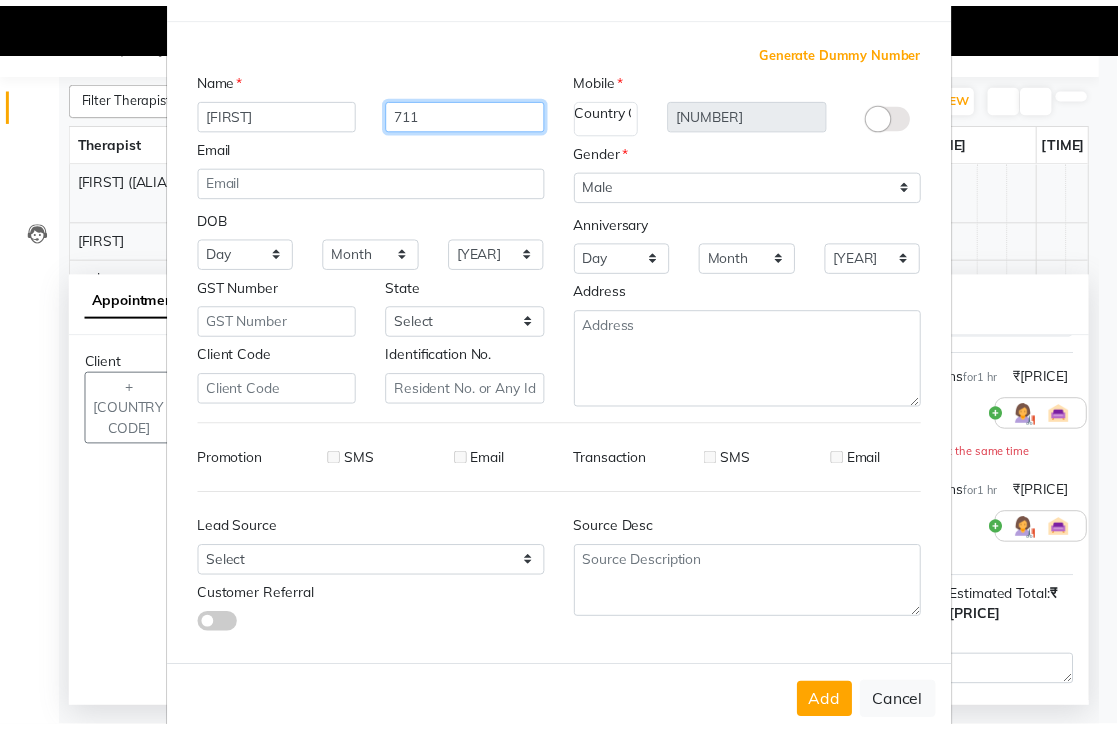 scroll, scrollTop: 121, scrollLeft: 0, axis: vertical 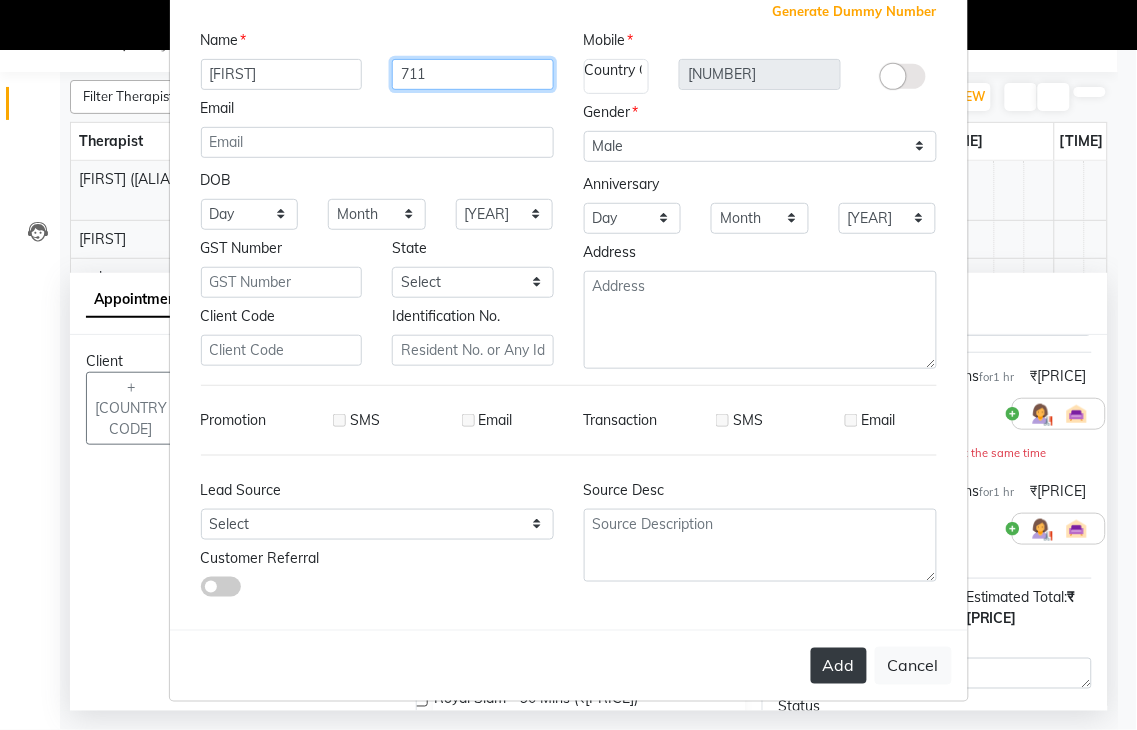 type on "711" 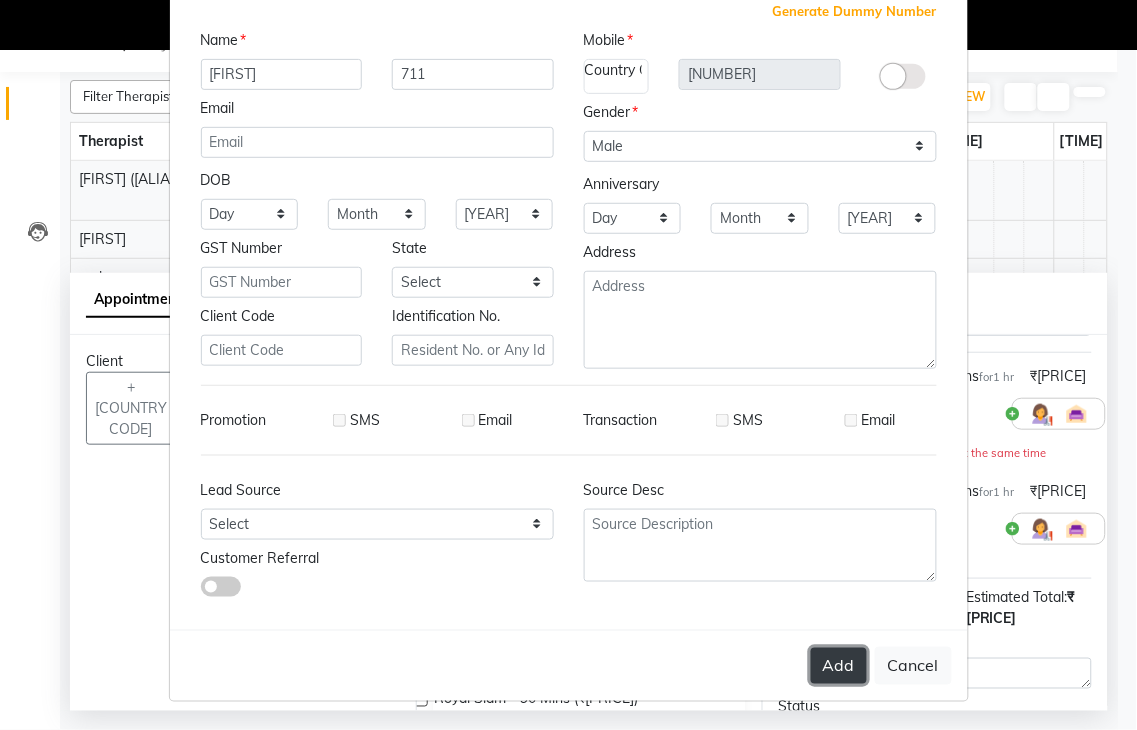 click on "Add" at bounding box center [839, 666] 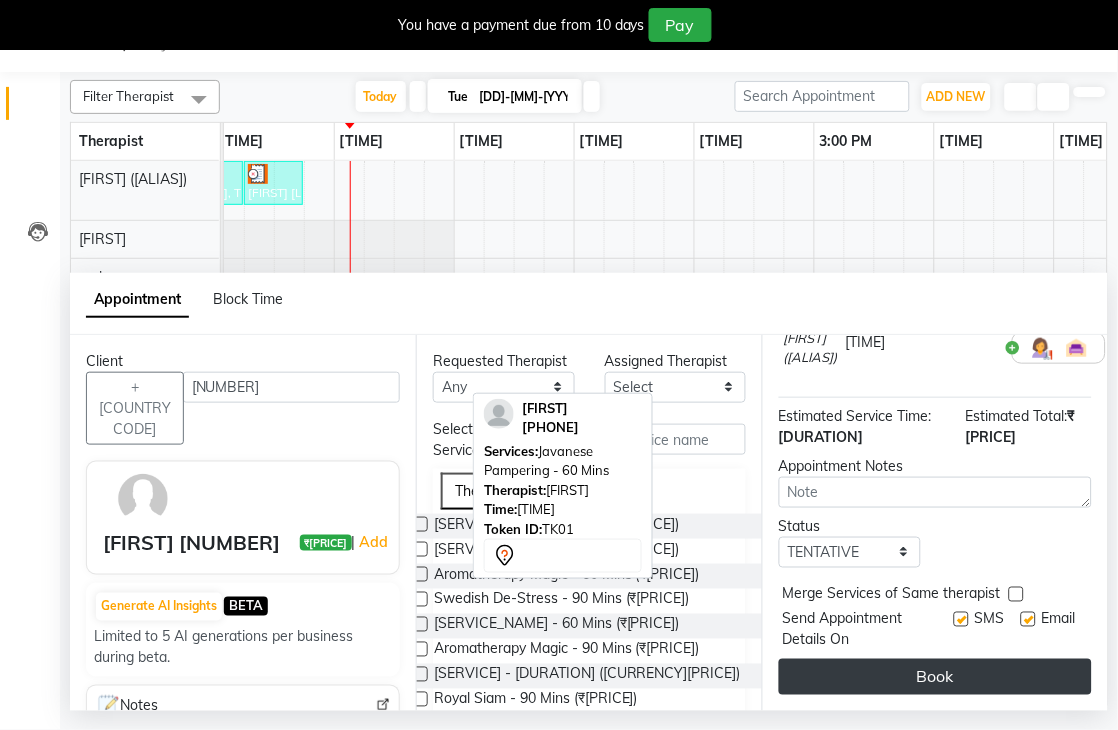 scroll, scrollTop: 366, scrollLeft: 0, axis: vertical 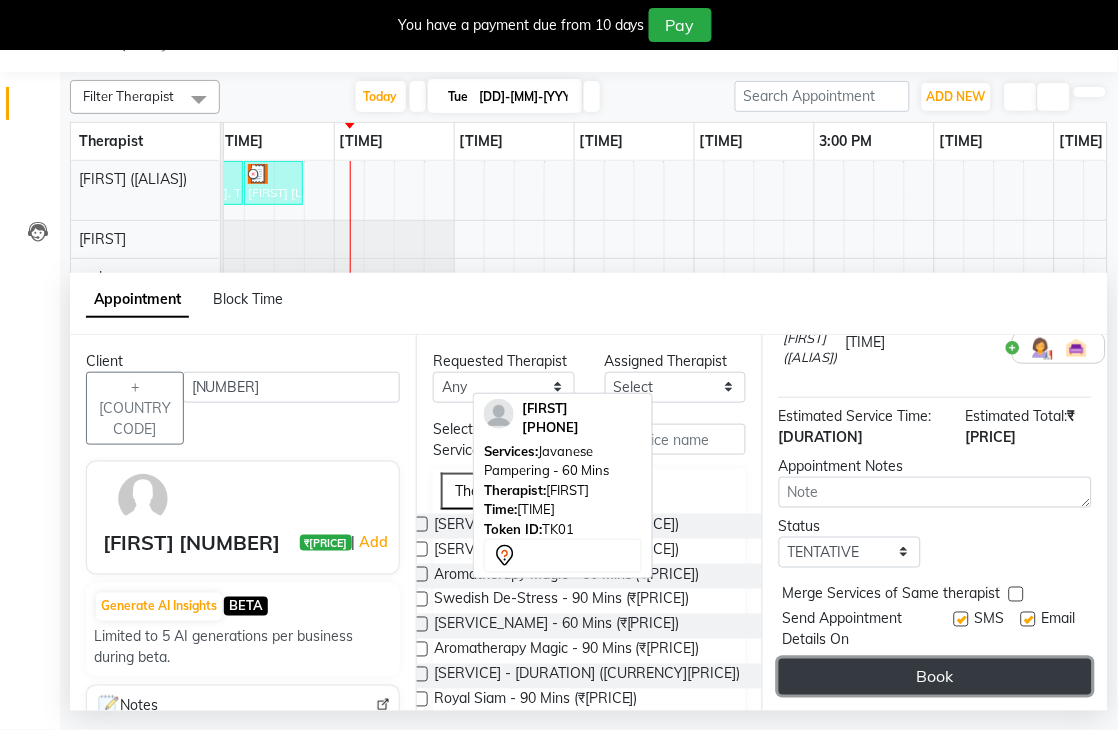 click on "Book" at bounding box center (935, 677) 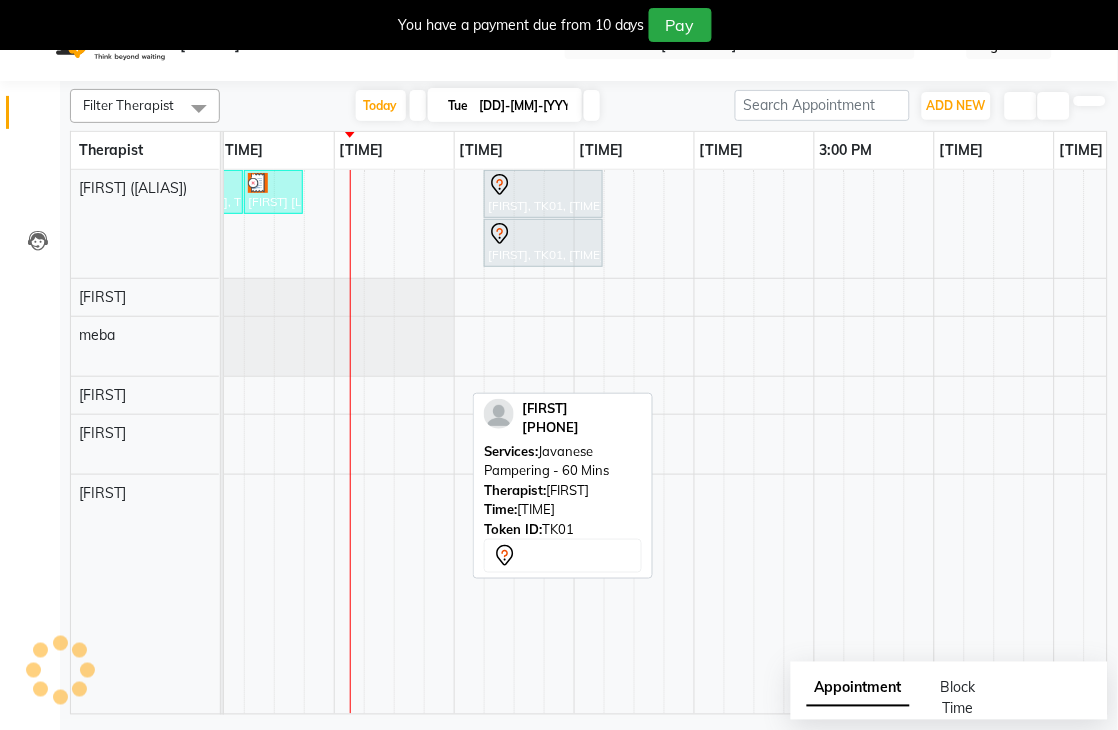 scroll, scrollTop: 0, scrollLeft: 0, axis: both 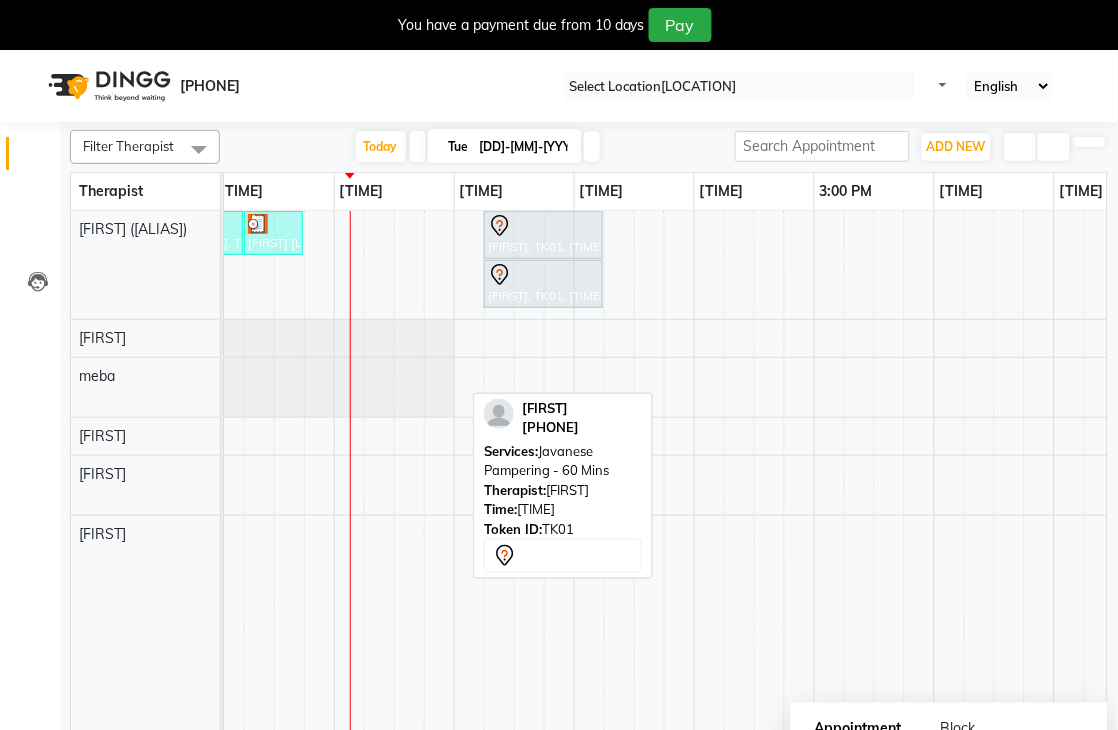 click at bounding box center (1115, 727) 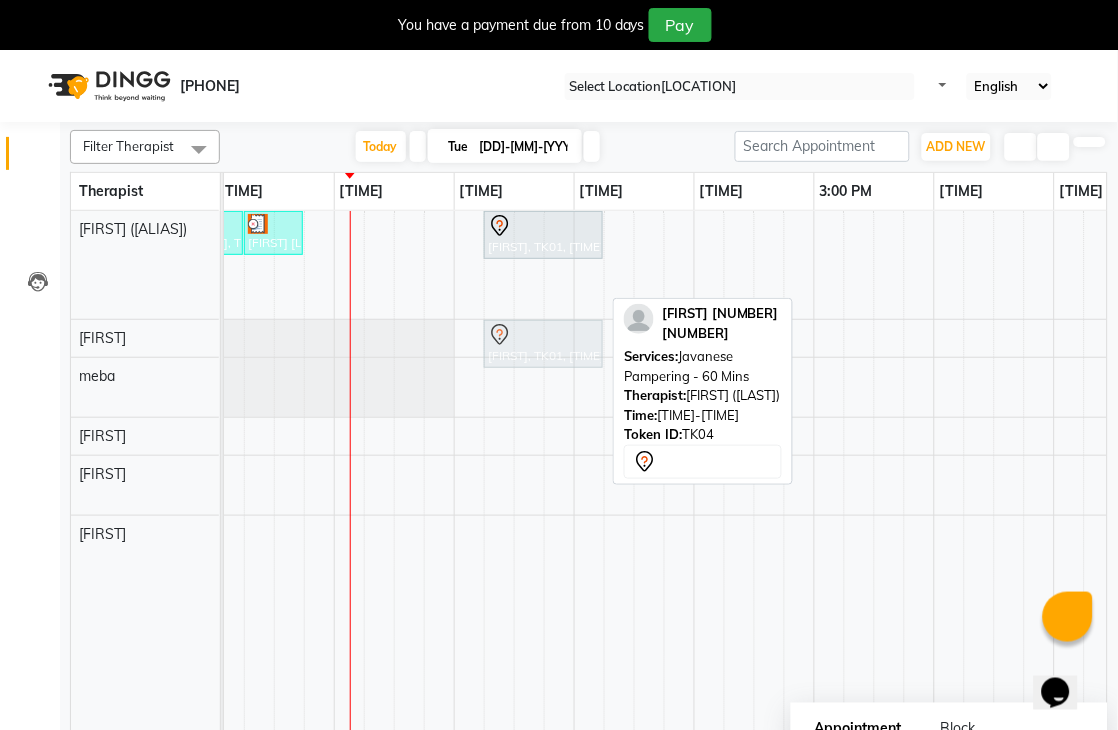 drag, startPoint x: 536, startPoint y: 288, endPoint x: 530, endPoint y: 324, distance: 36.496574 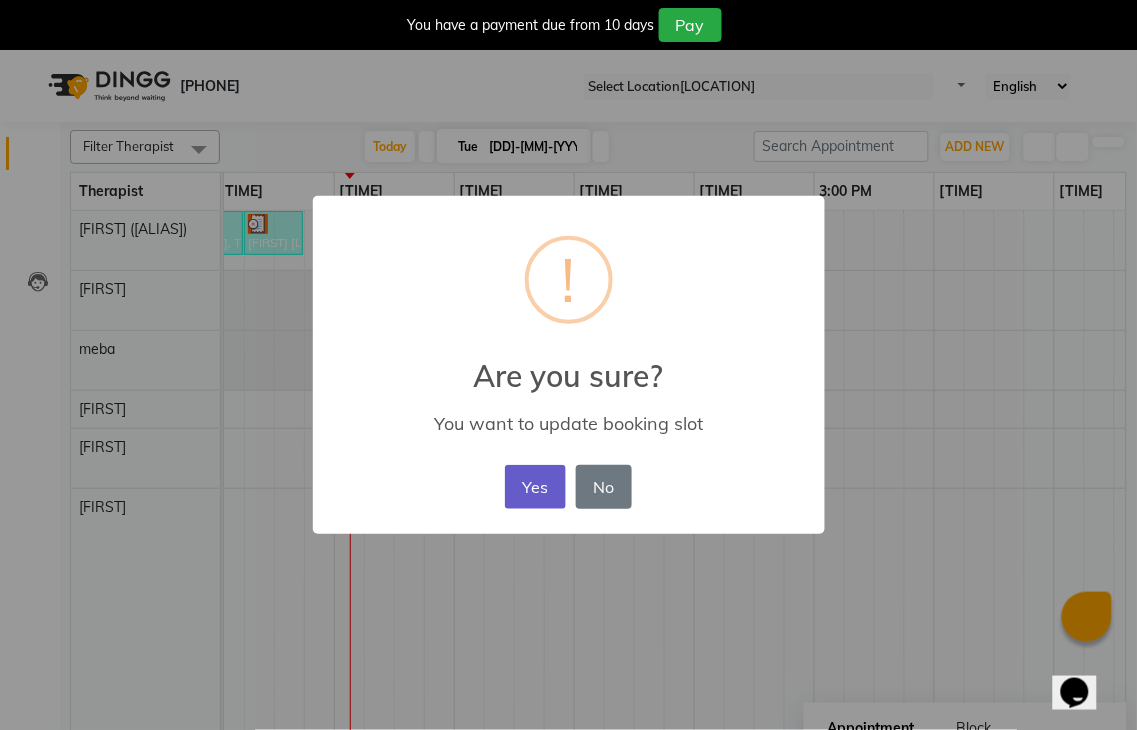 click on "Yes" at bounding box center (535, 487) 